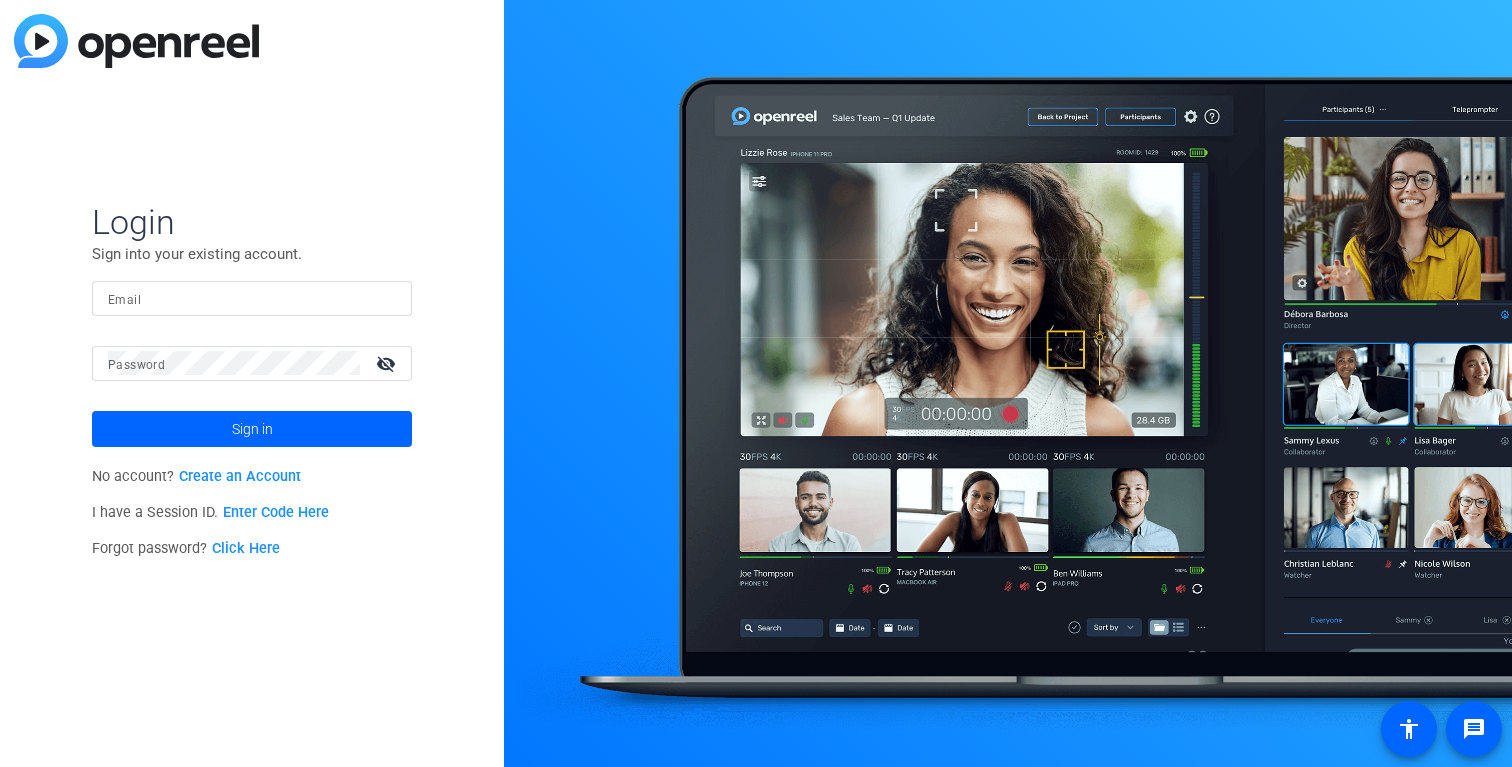 scroll, scrollTop: 0, scrollLeft: 0, axis: both 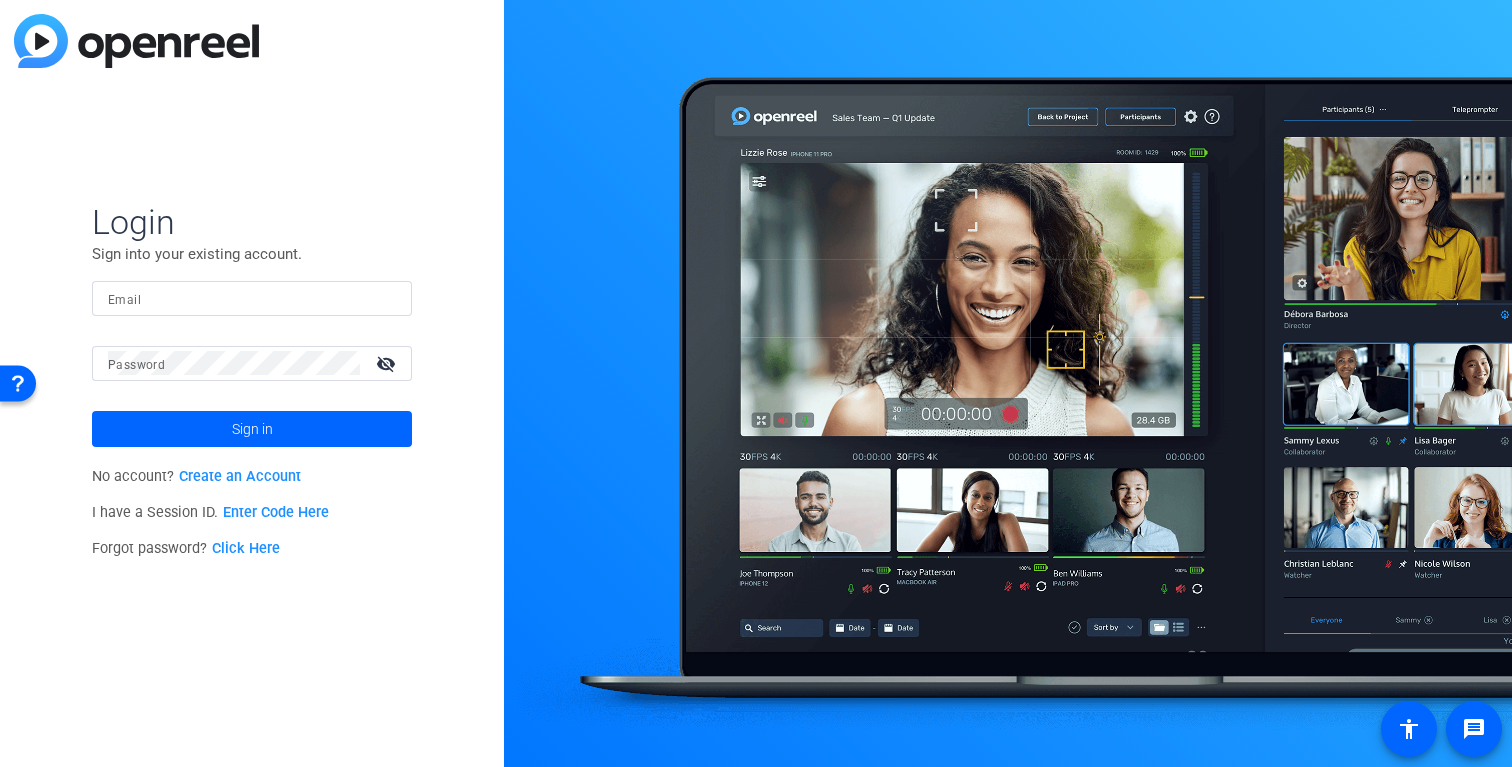 click on "Email" at bounding box center [252, 298] 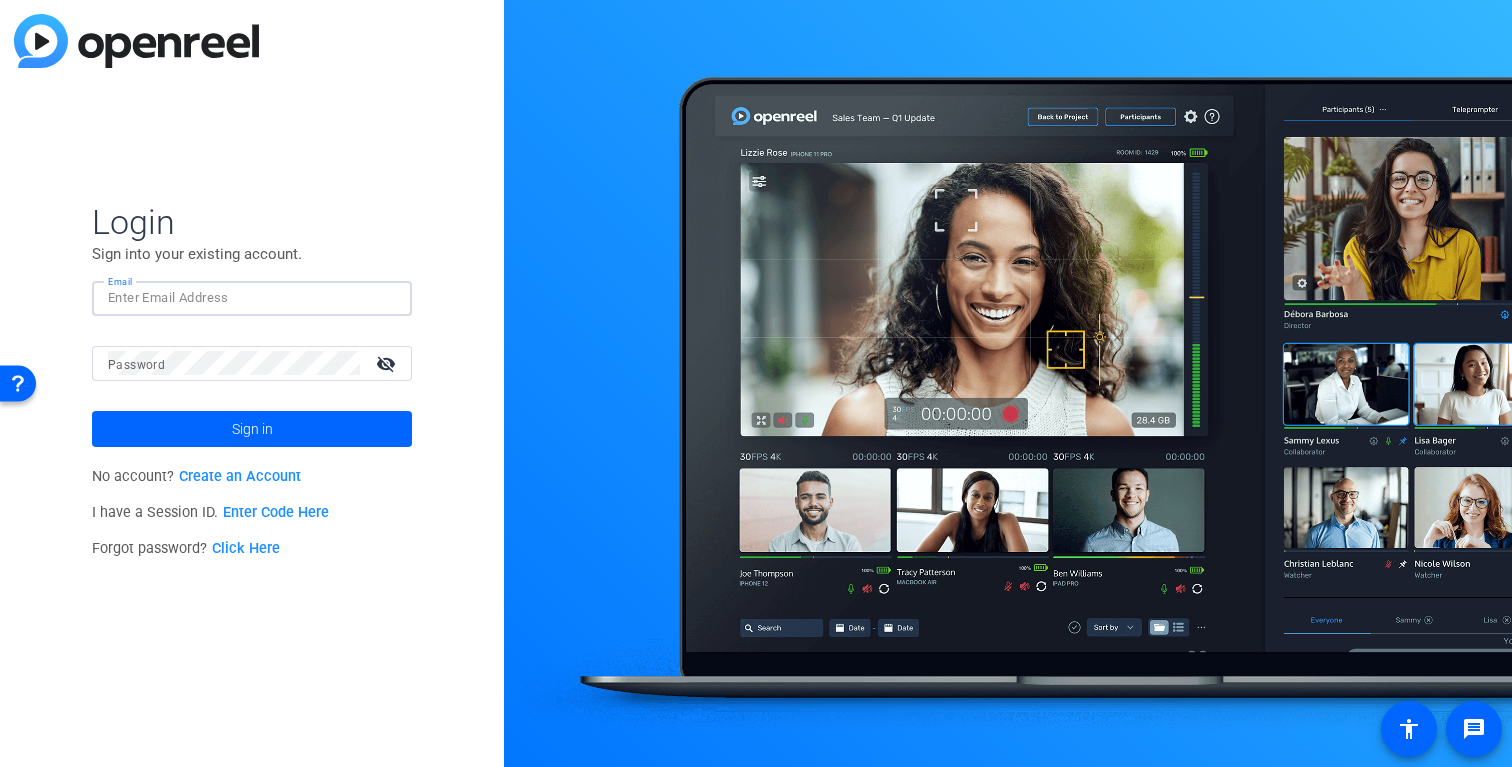 type on "lramsey@bswift.com" 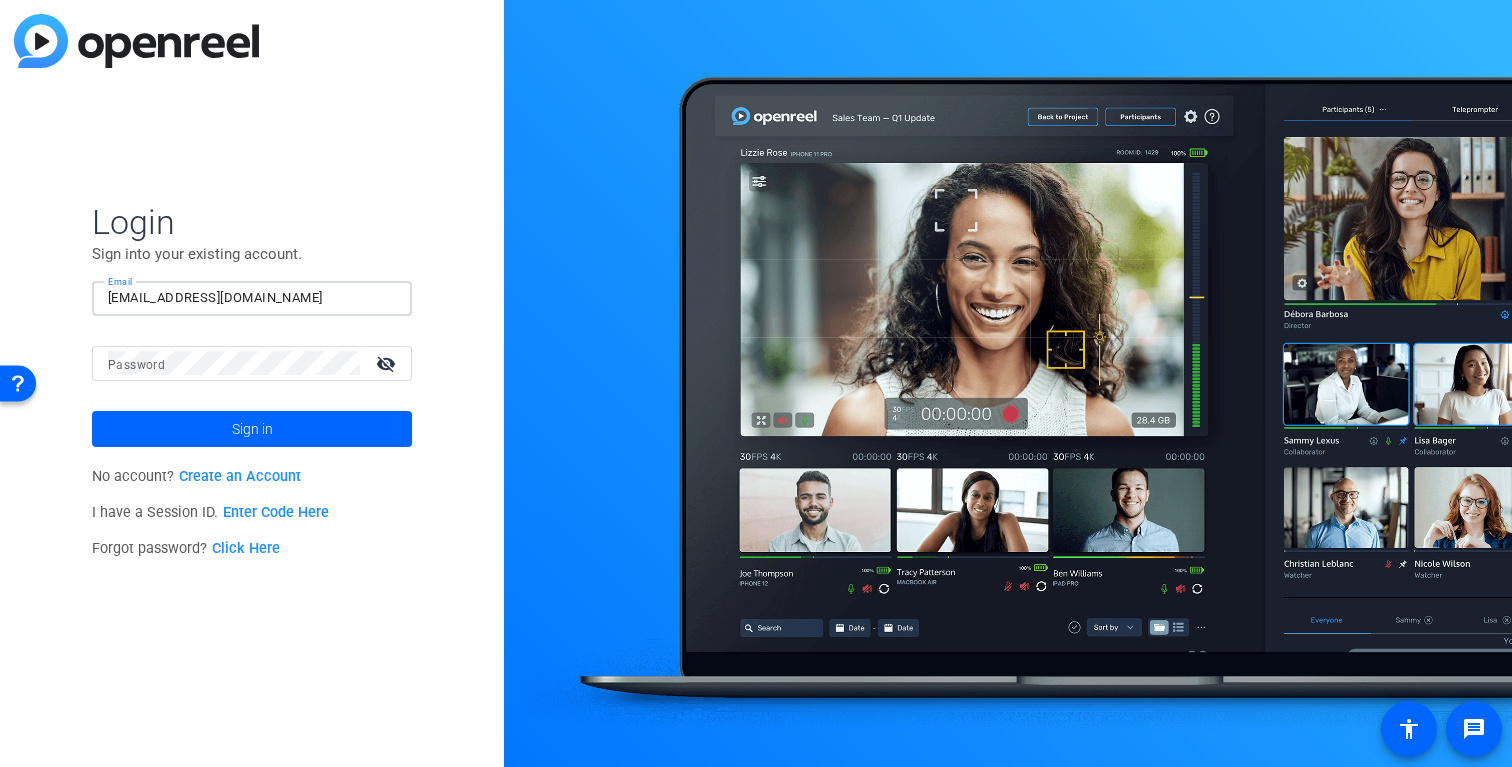 click 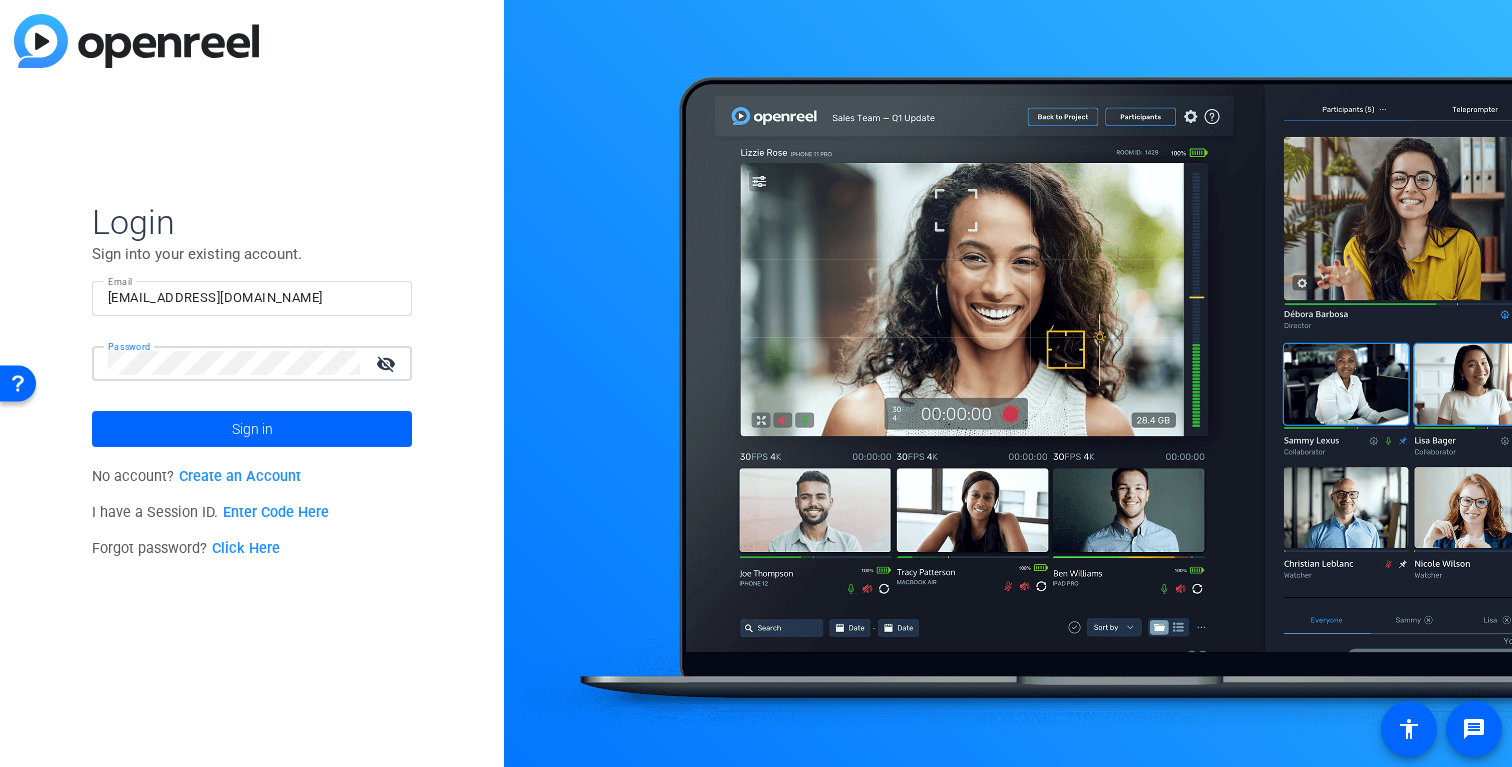 click on "Sign in" 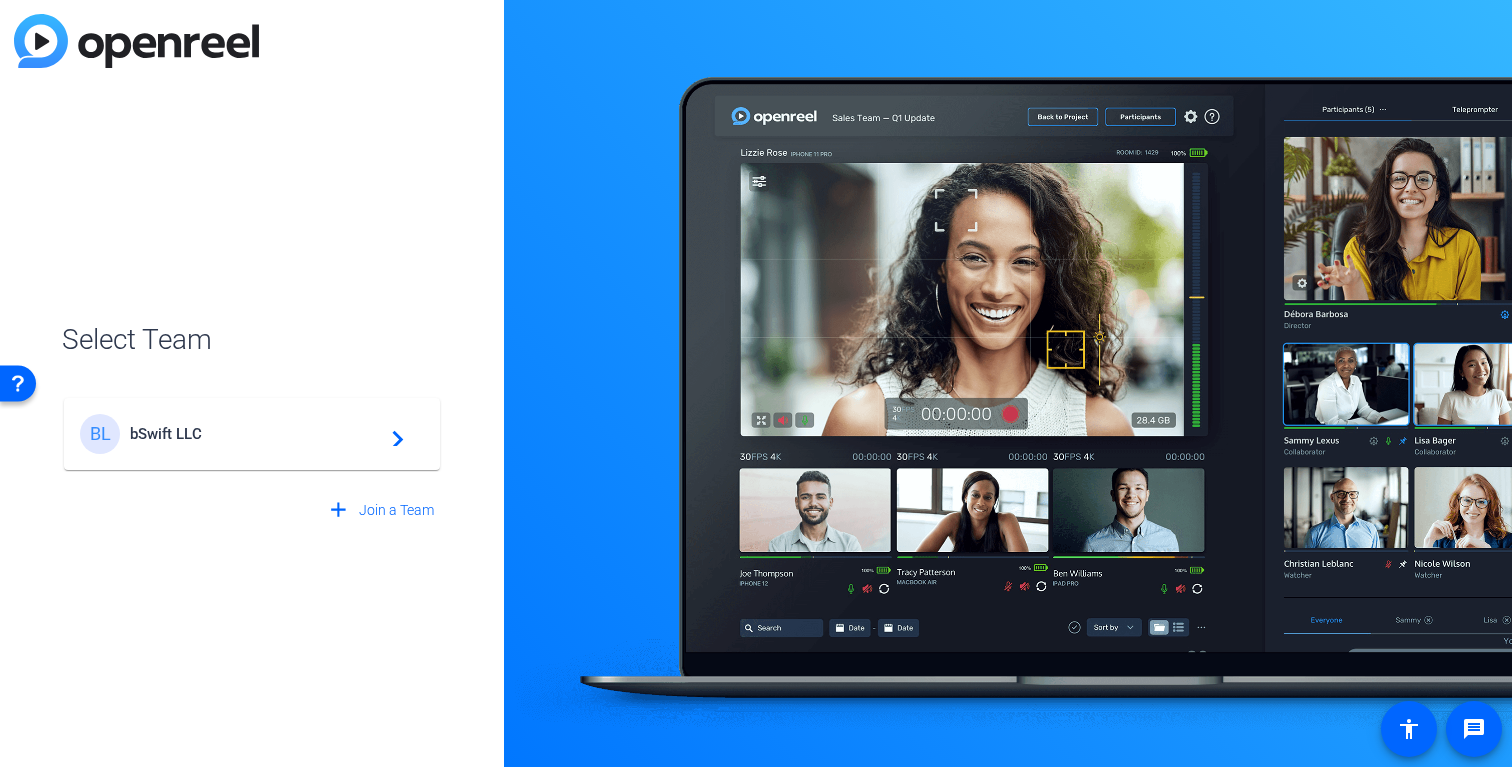 click on "bSwift LLC" 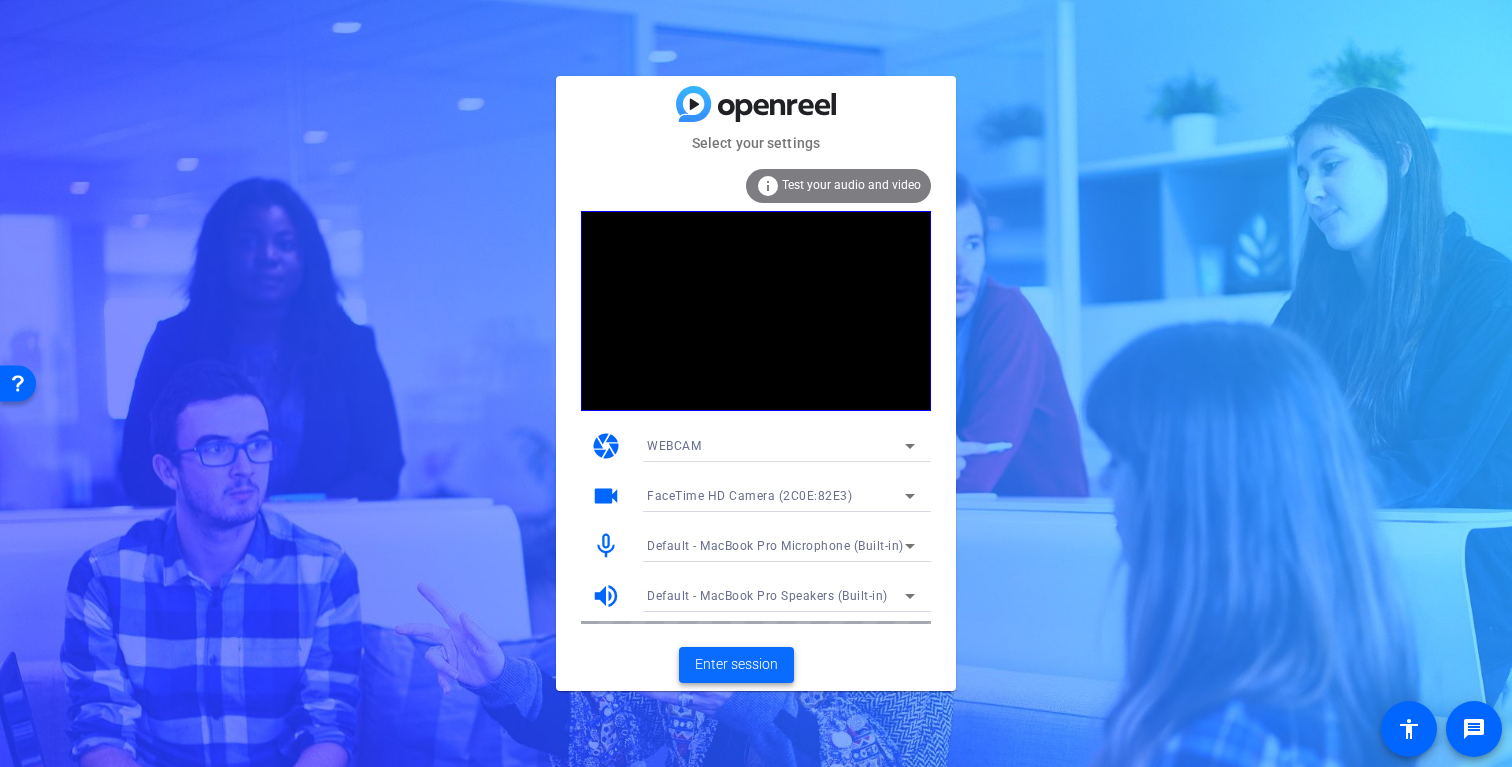 click on "Enter session" 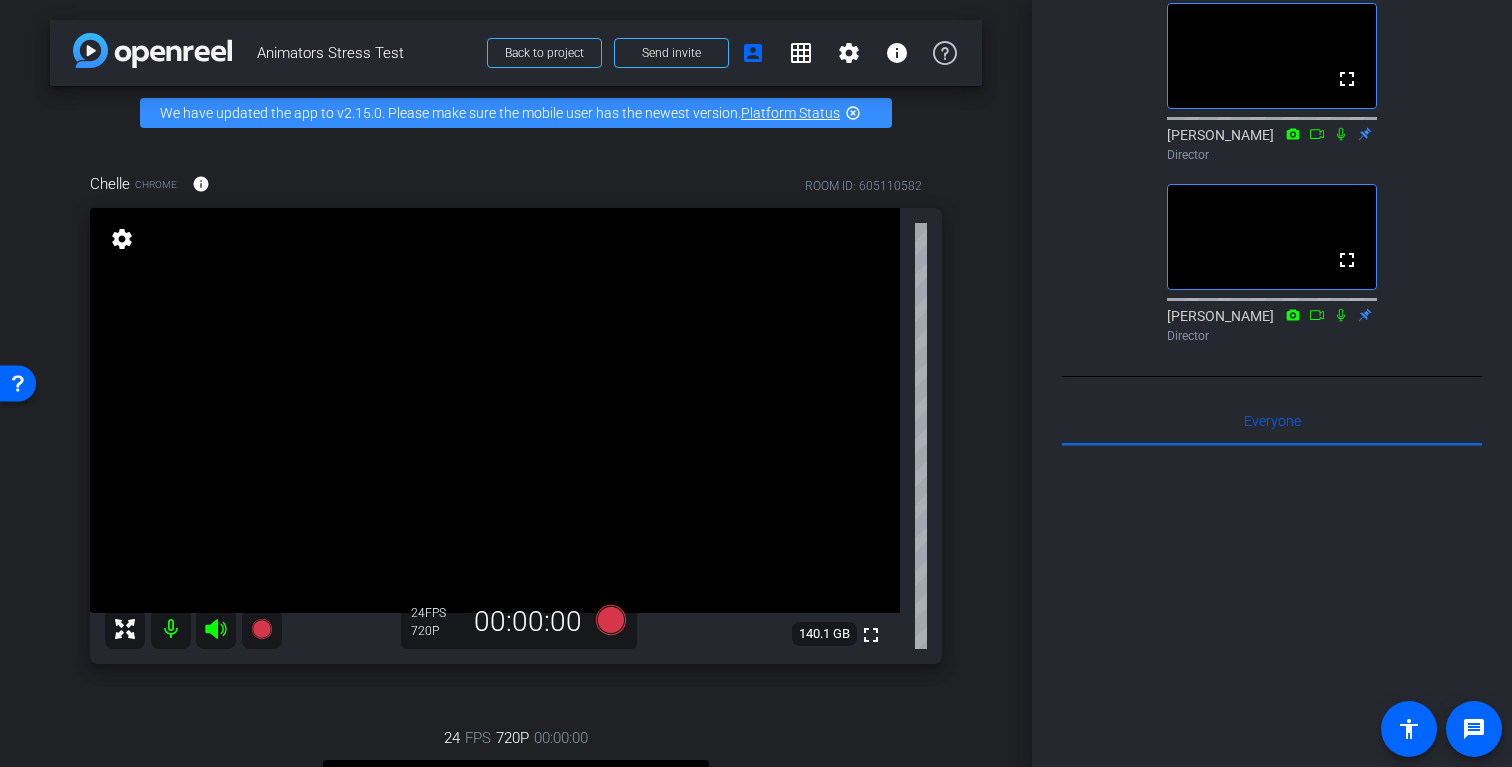 scroll, scrollTop: 408, scrollLeft: 0, axis: vertical 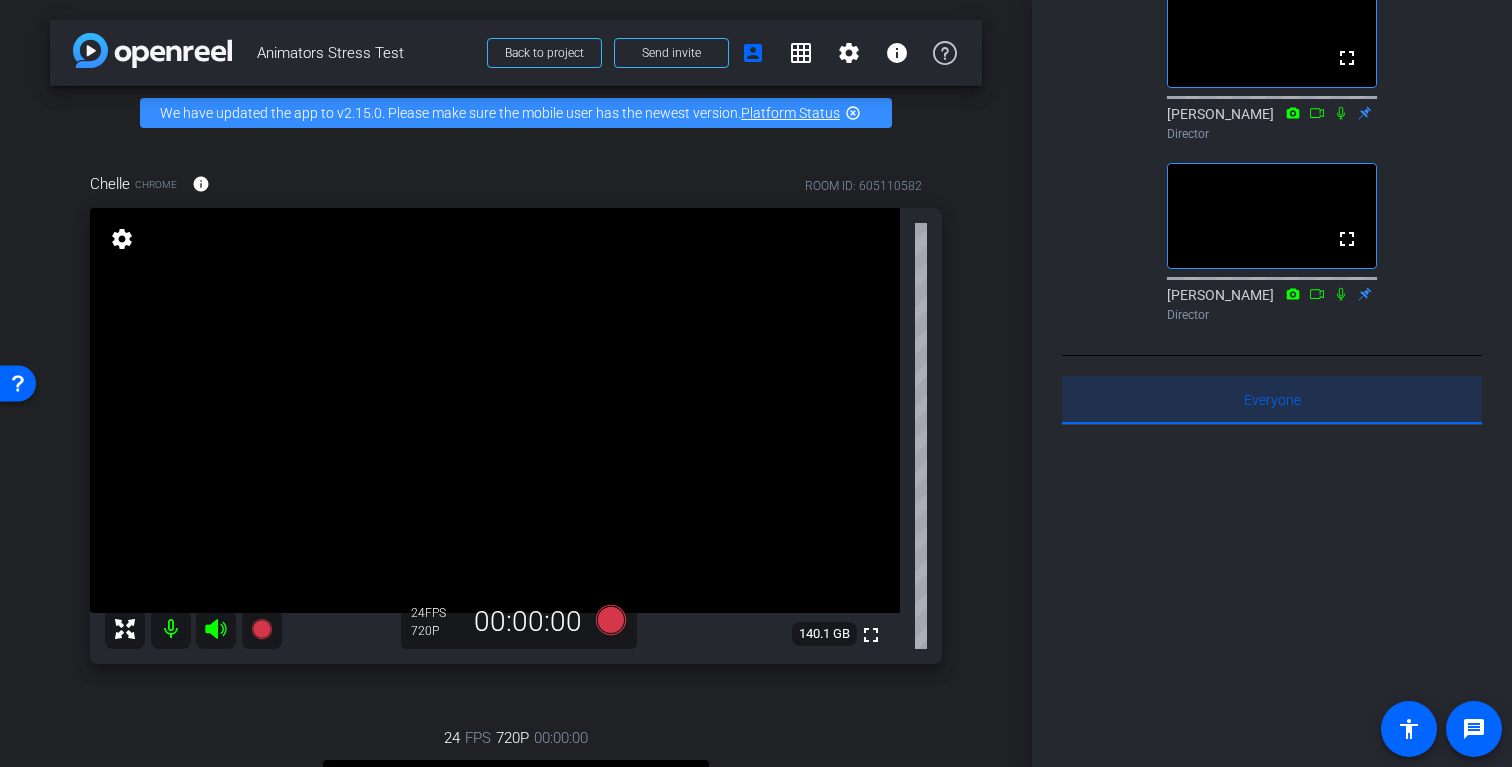click on "Everyone  0" at bounding box center [1272, 400] 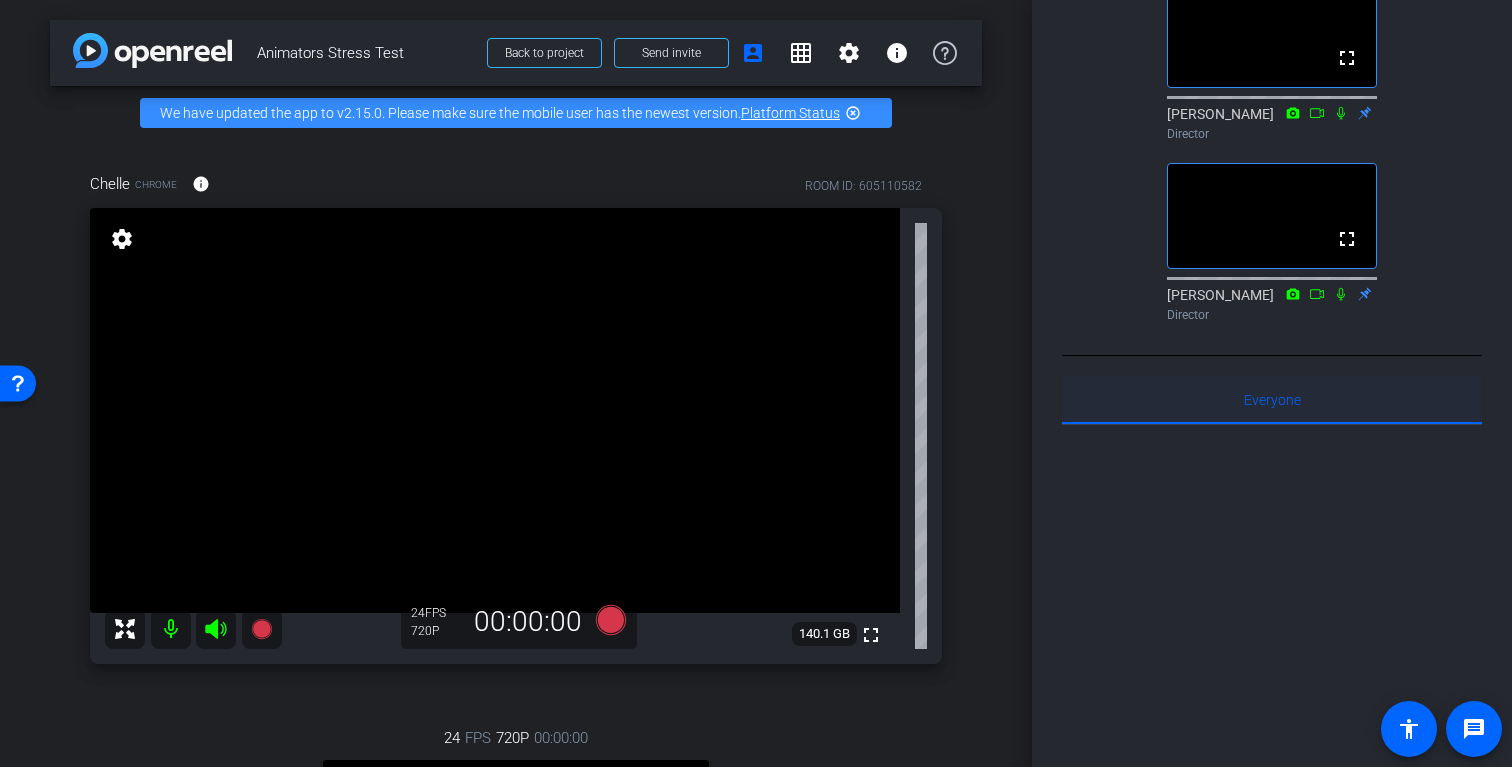click on "Everyone  0" at bounding box center (1272, 400) 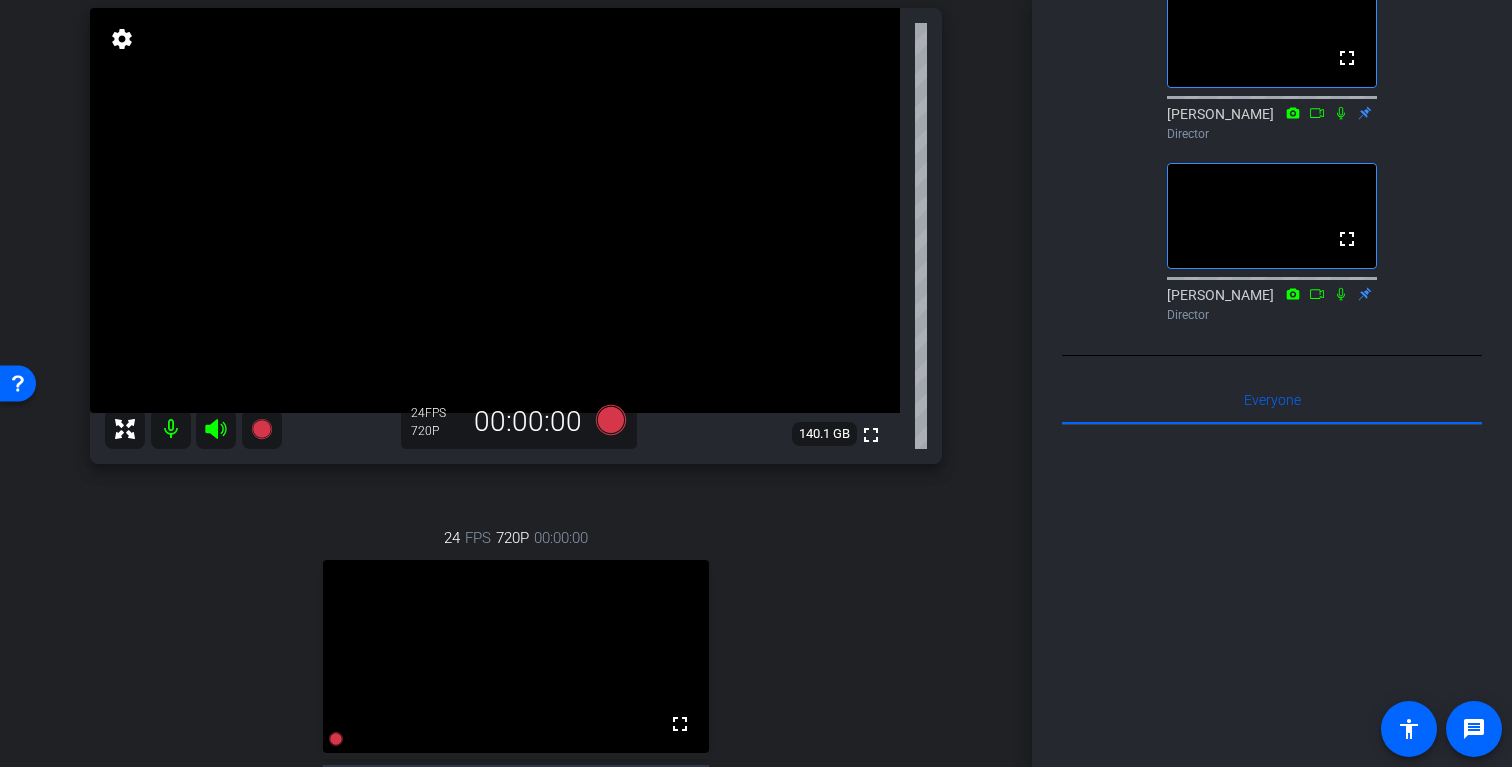 scroll, scrollTop: 196, scrollLeft: 0, axis: vertical 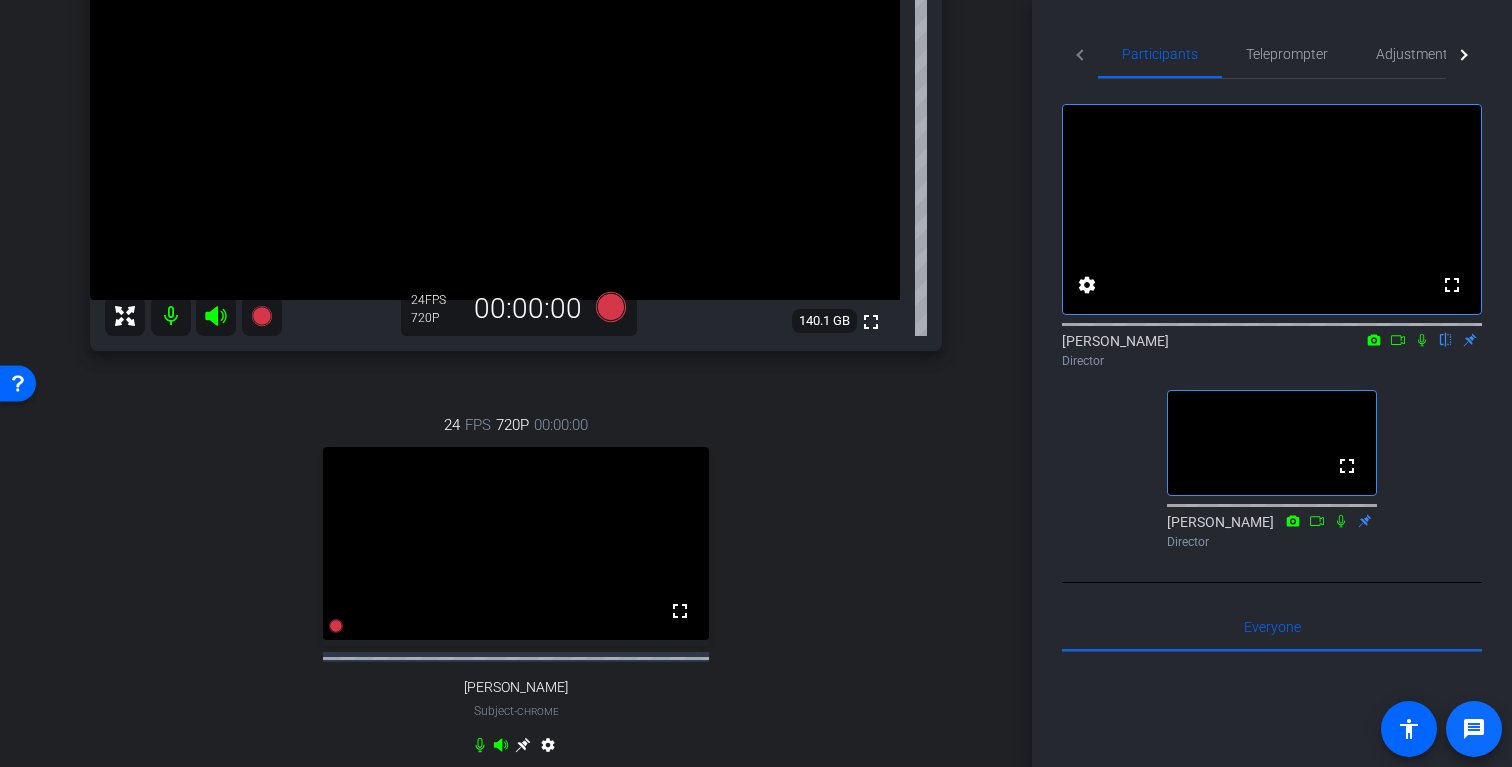 click 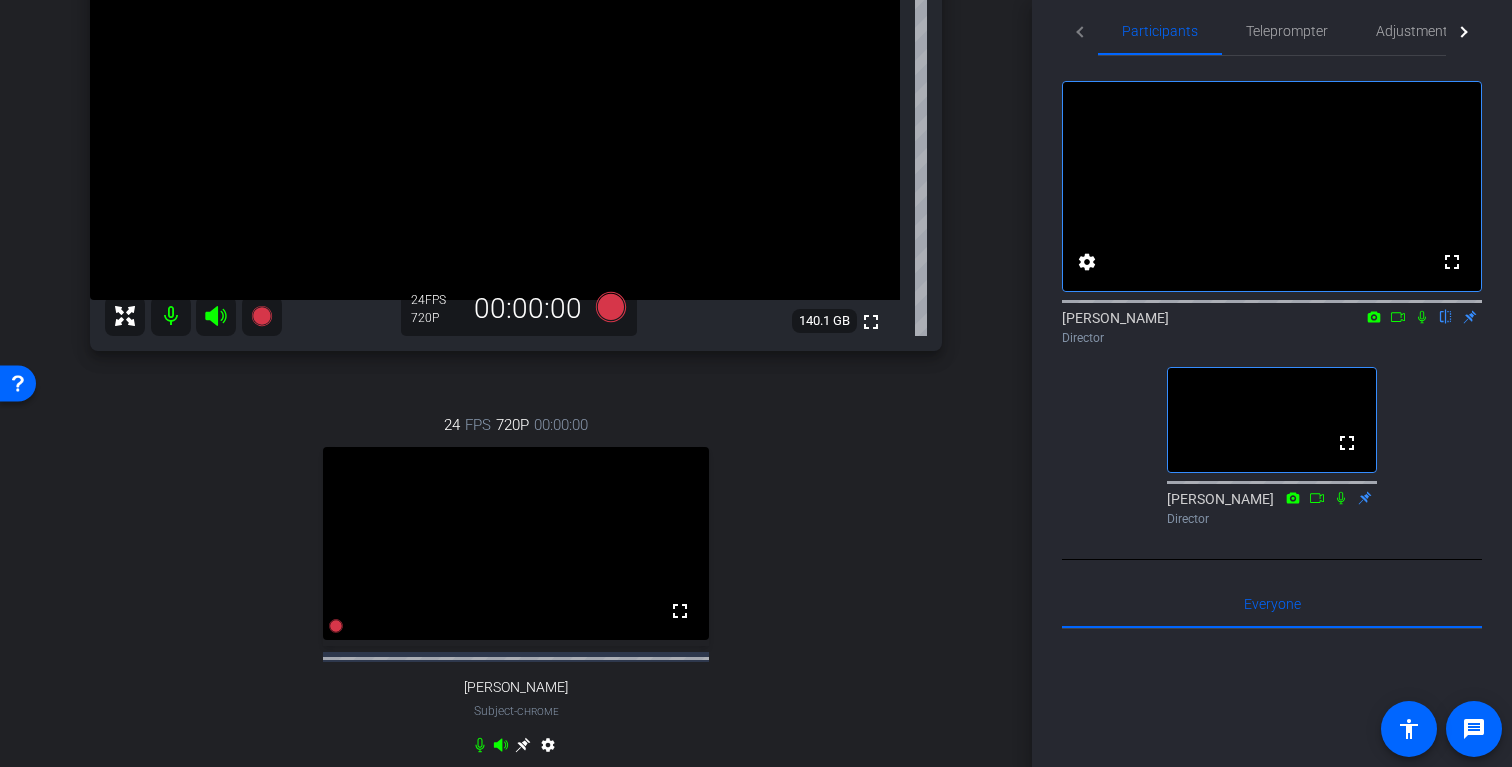 scroll, scrollTop: 0, scrollLeft: 0, axis: both 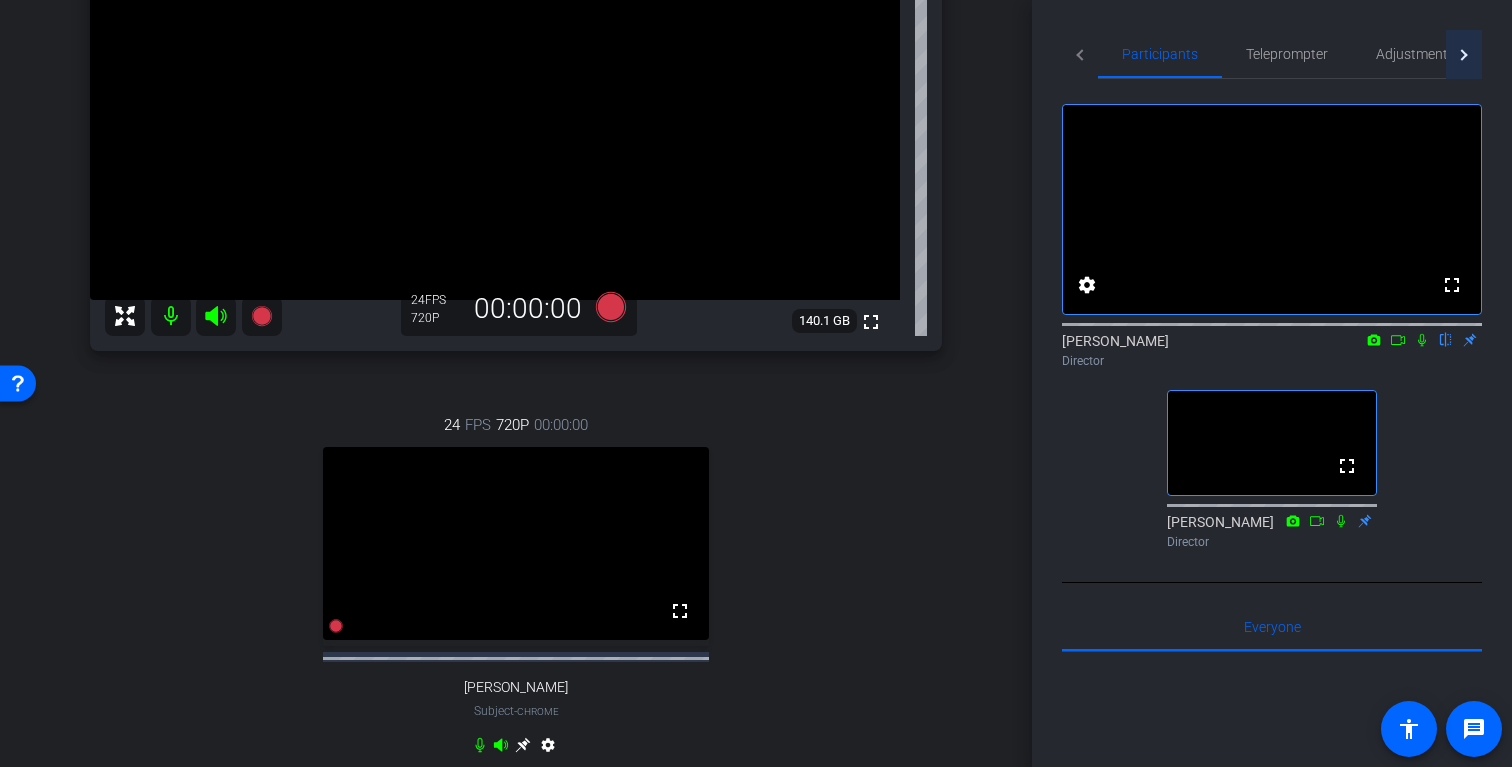 click 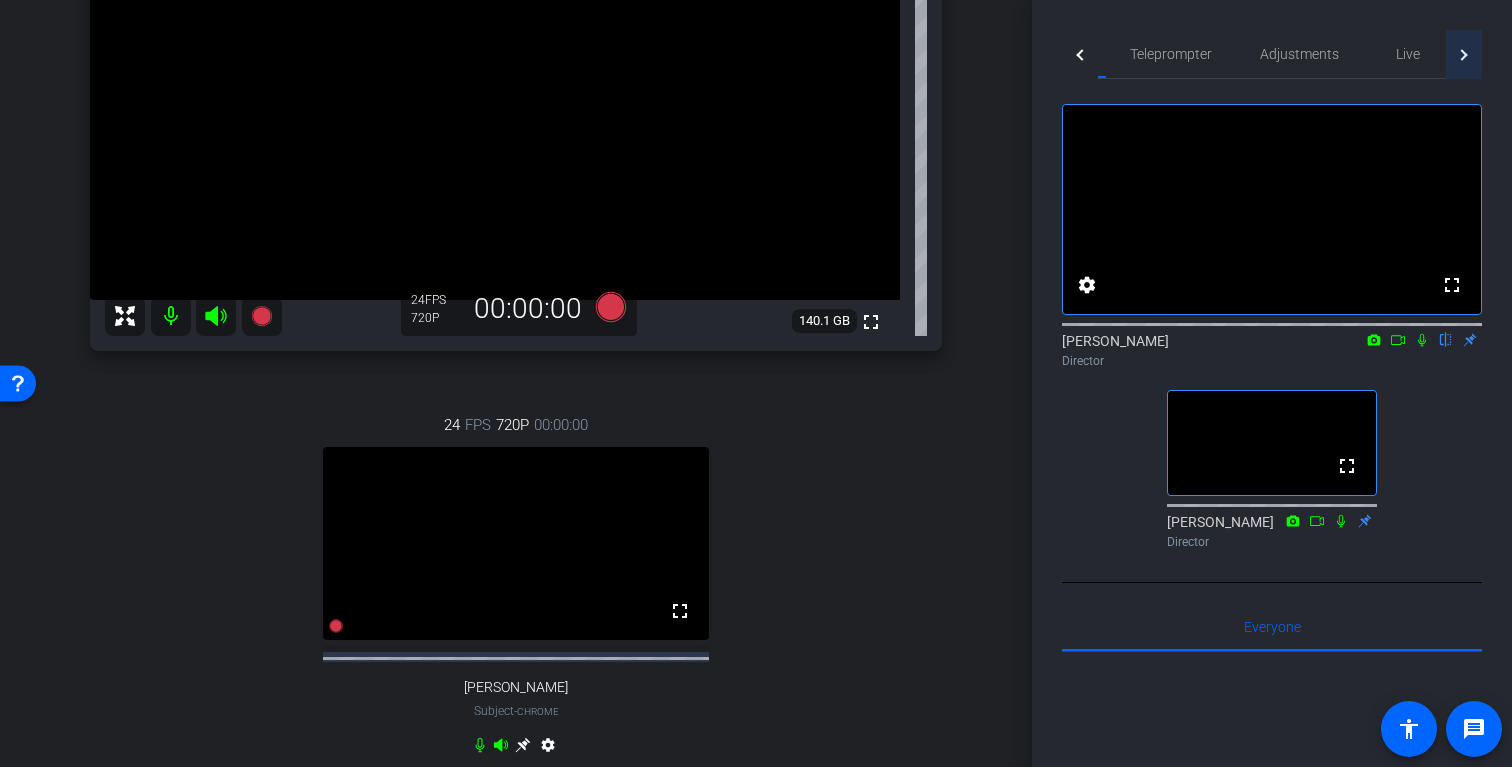 click 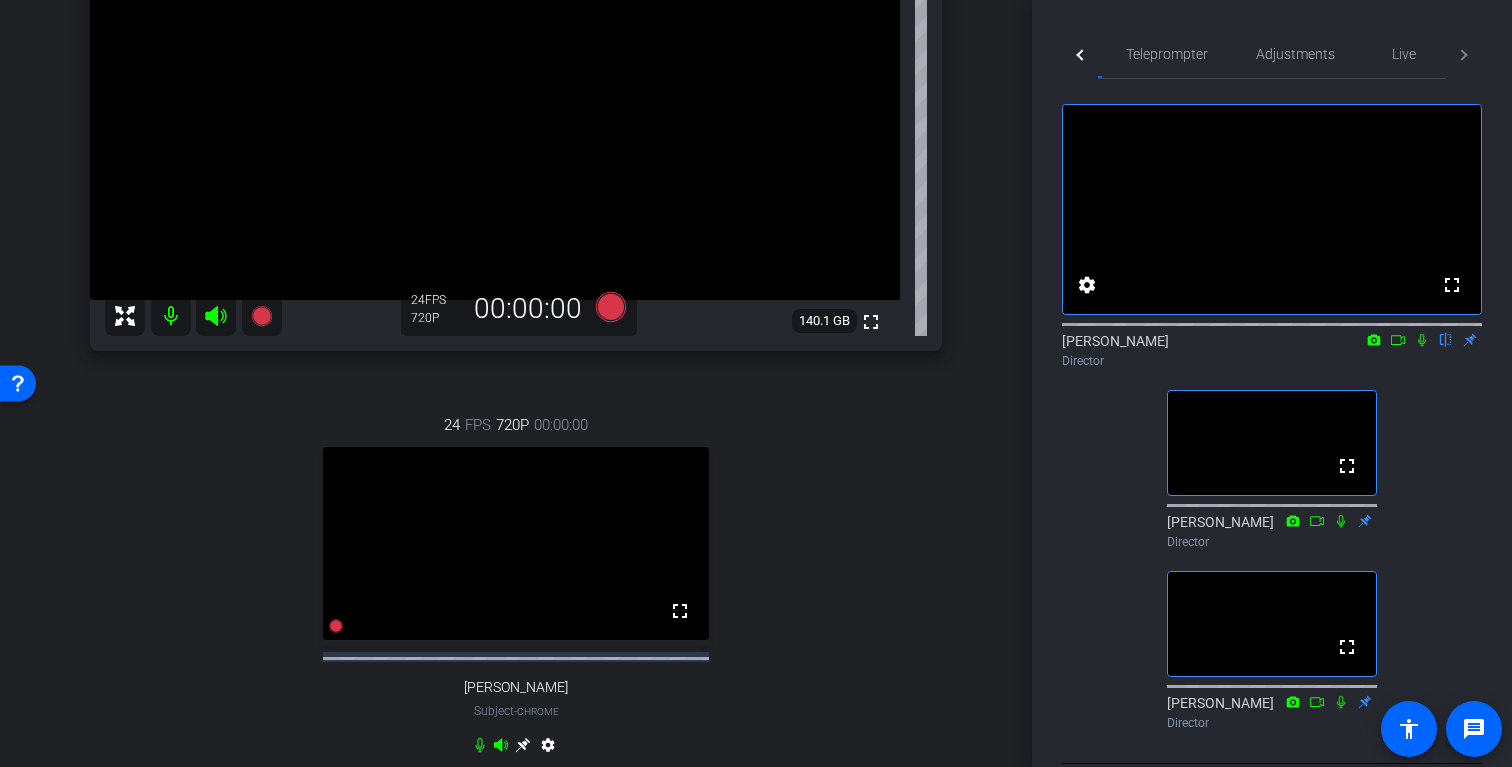 click 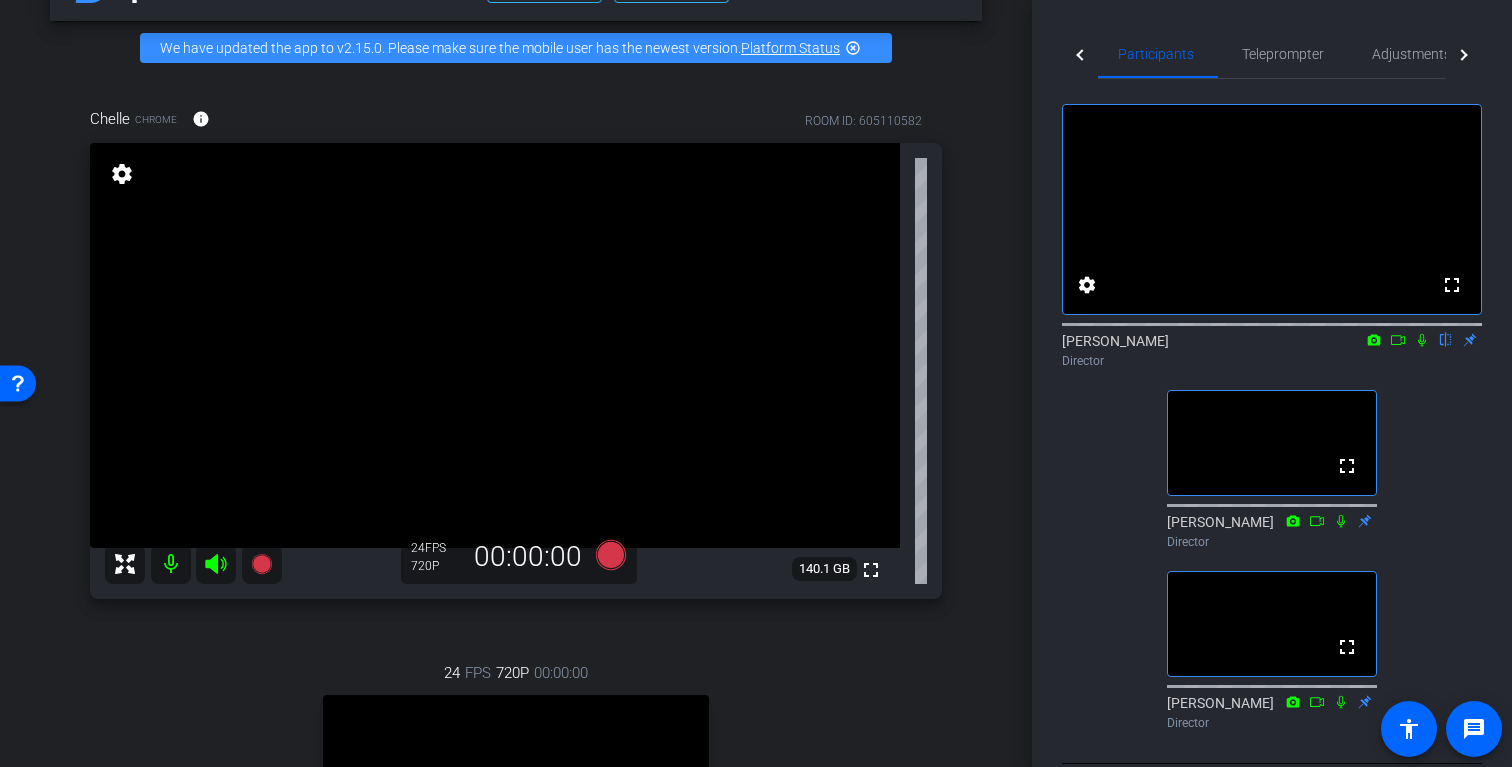 scroll, scrollTop: 0, scrollLeft: 0, axis: both 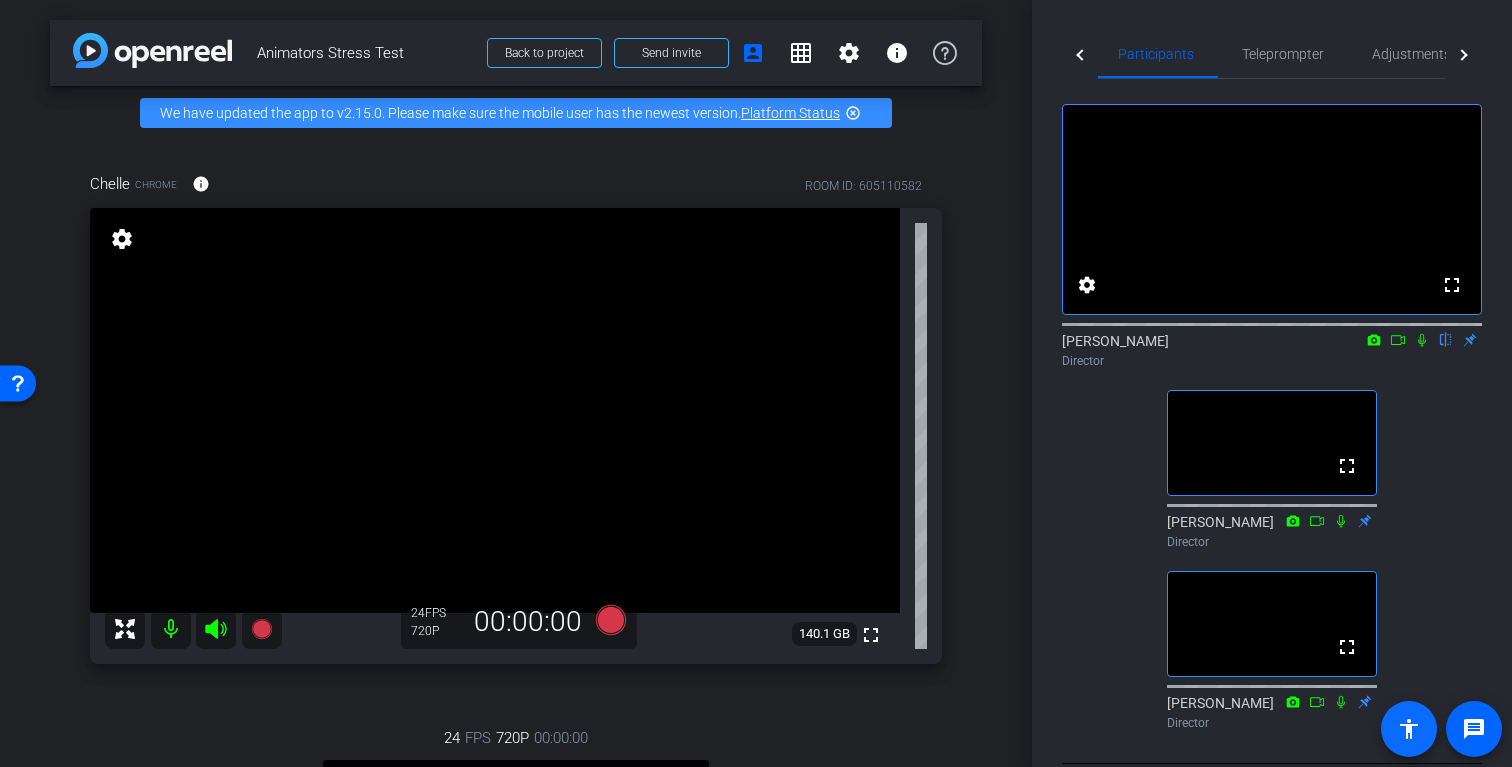 click on "accessibility" 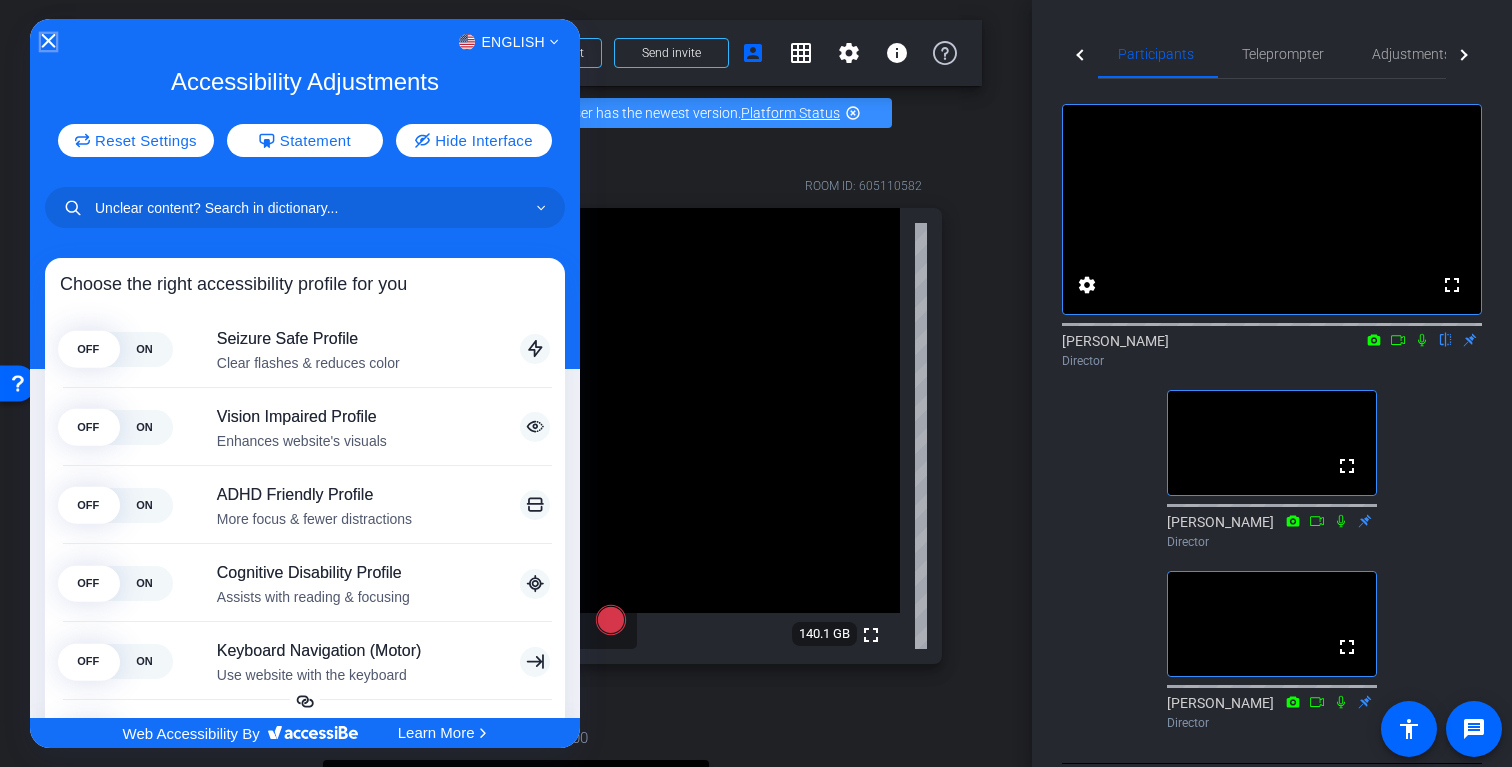click 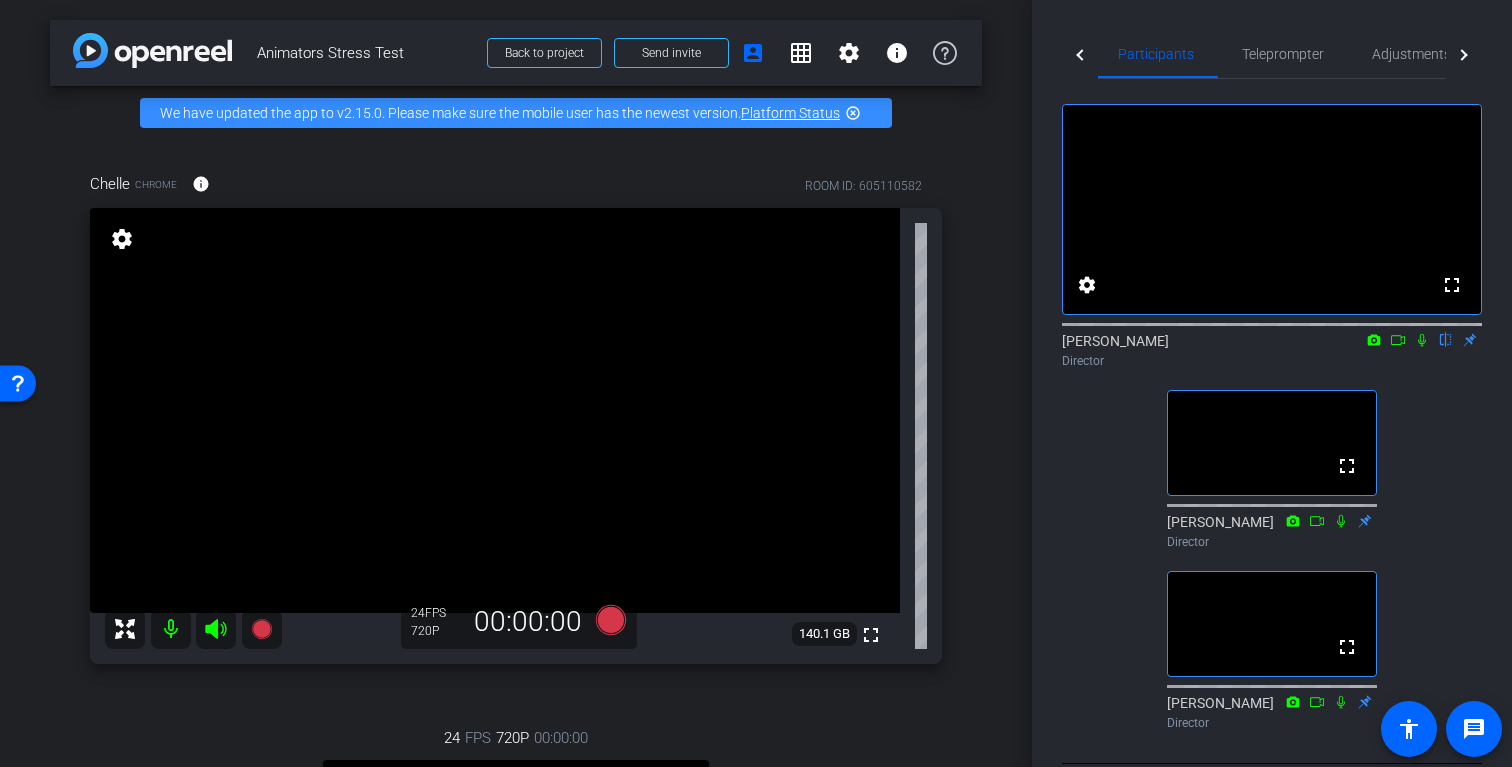 scroll, scrollTop: 0, scrollLeft: 0, axis: both 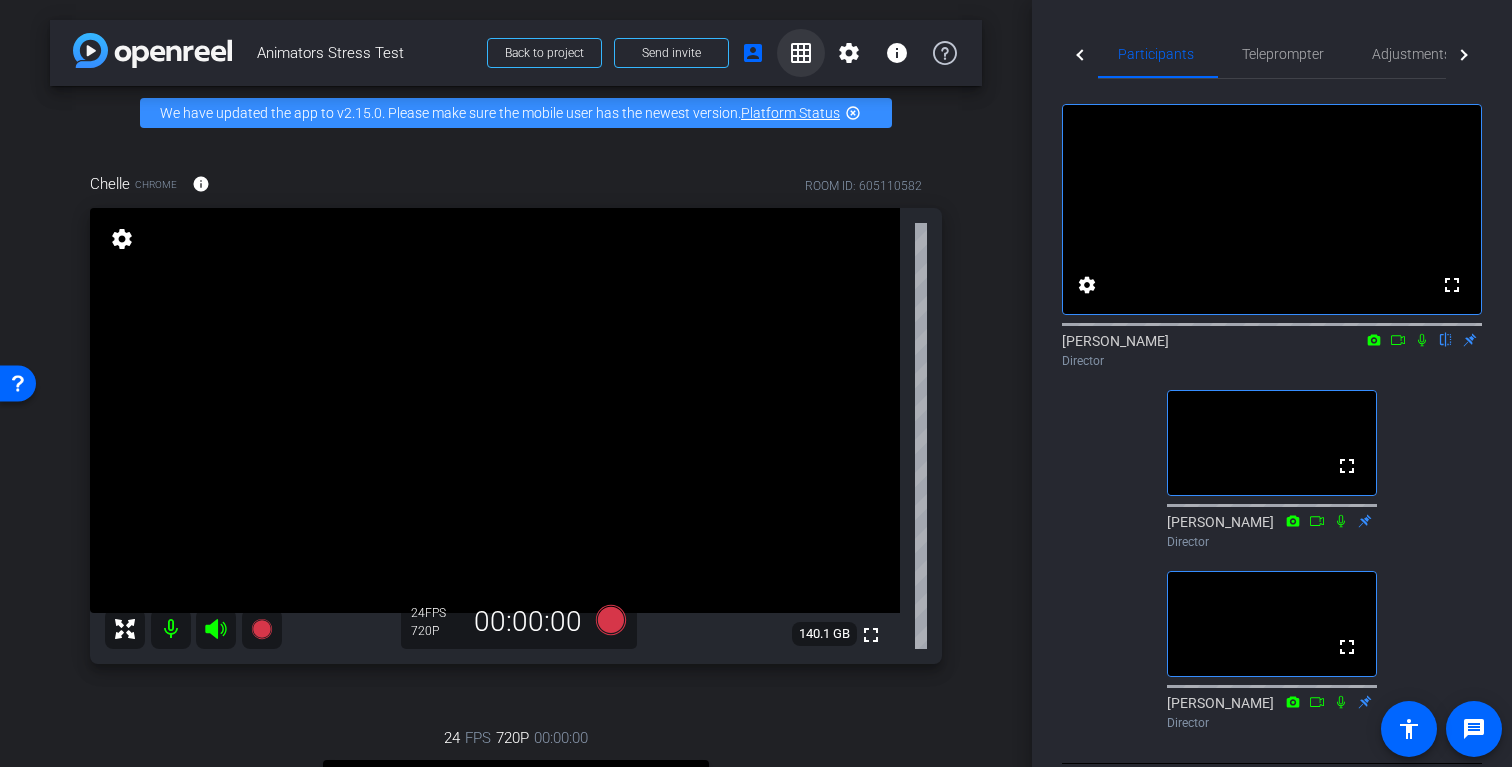 click on "grid_on" at bounding box center (801, 53) 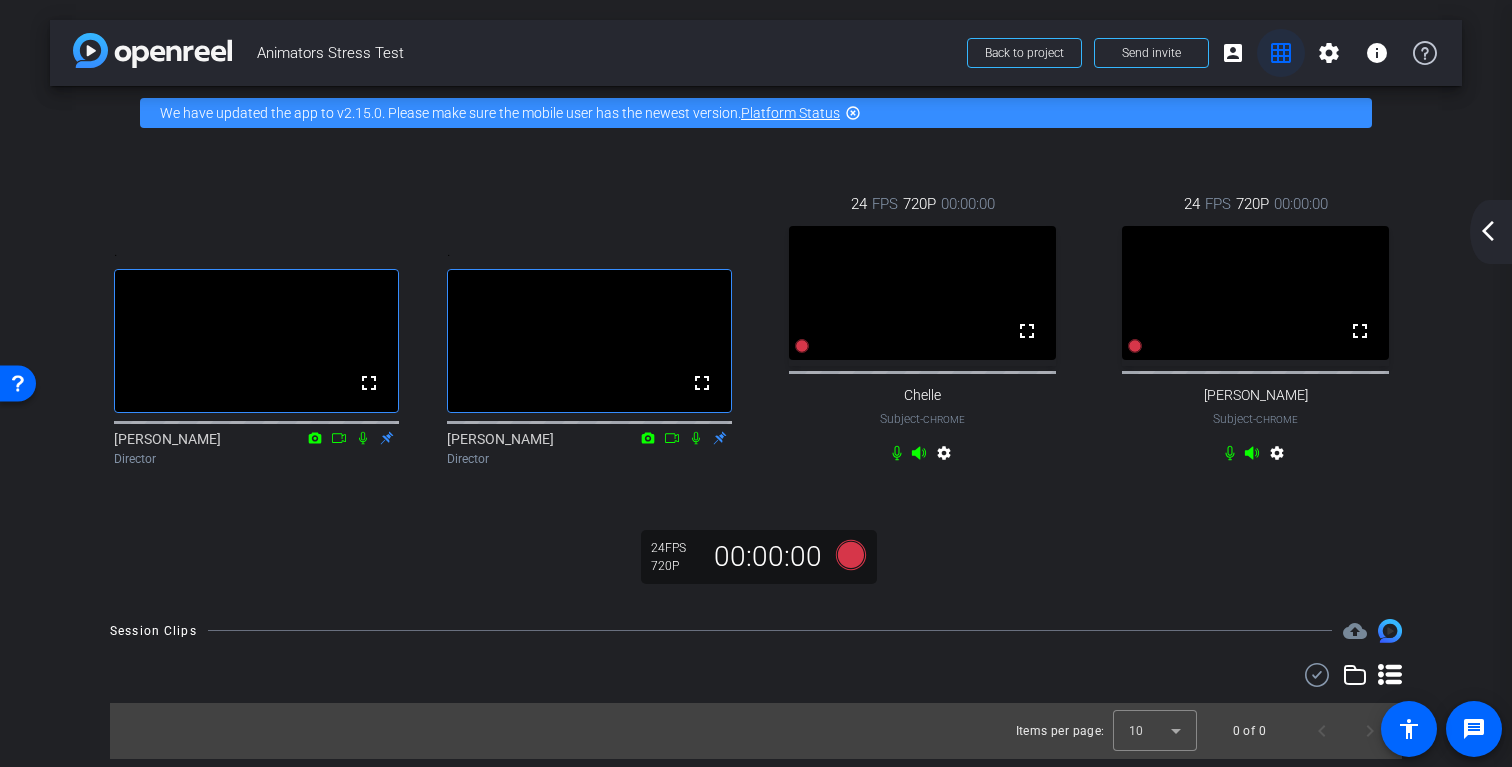 click at bounding box center (1281, 53) 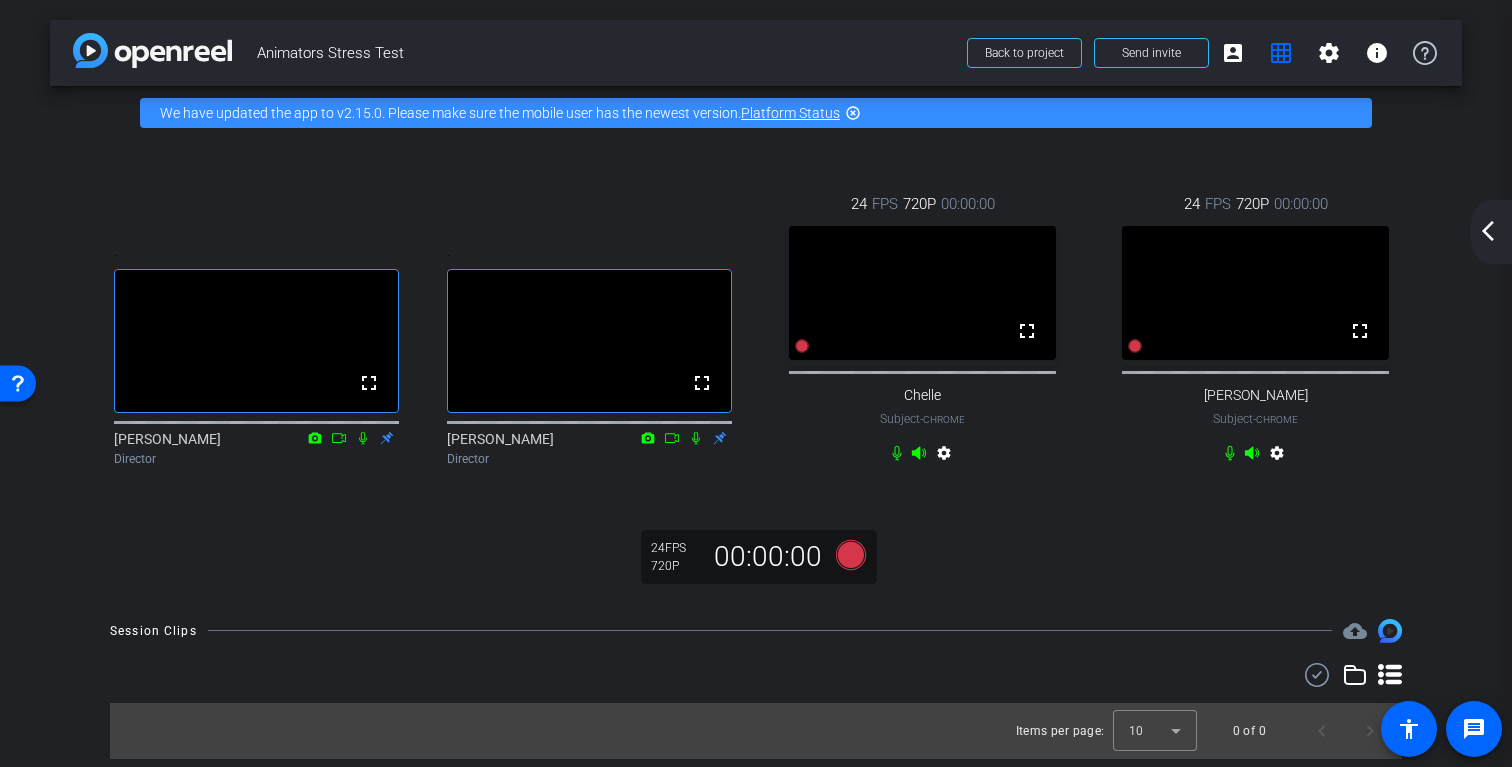 click on "arrow_back_ios_new arrow_forward_ios" 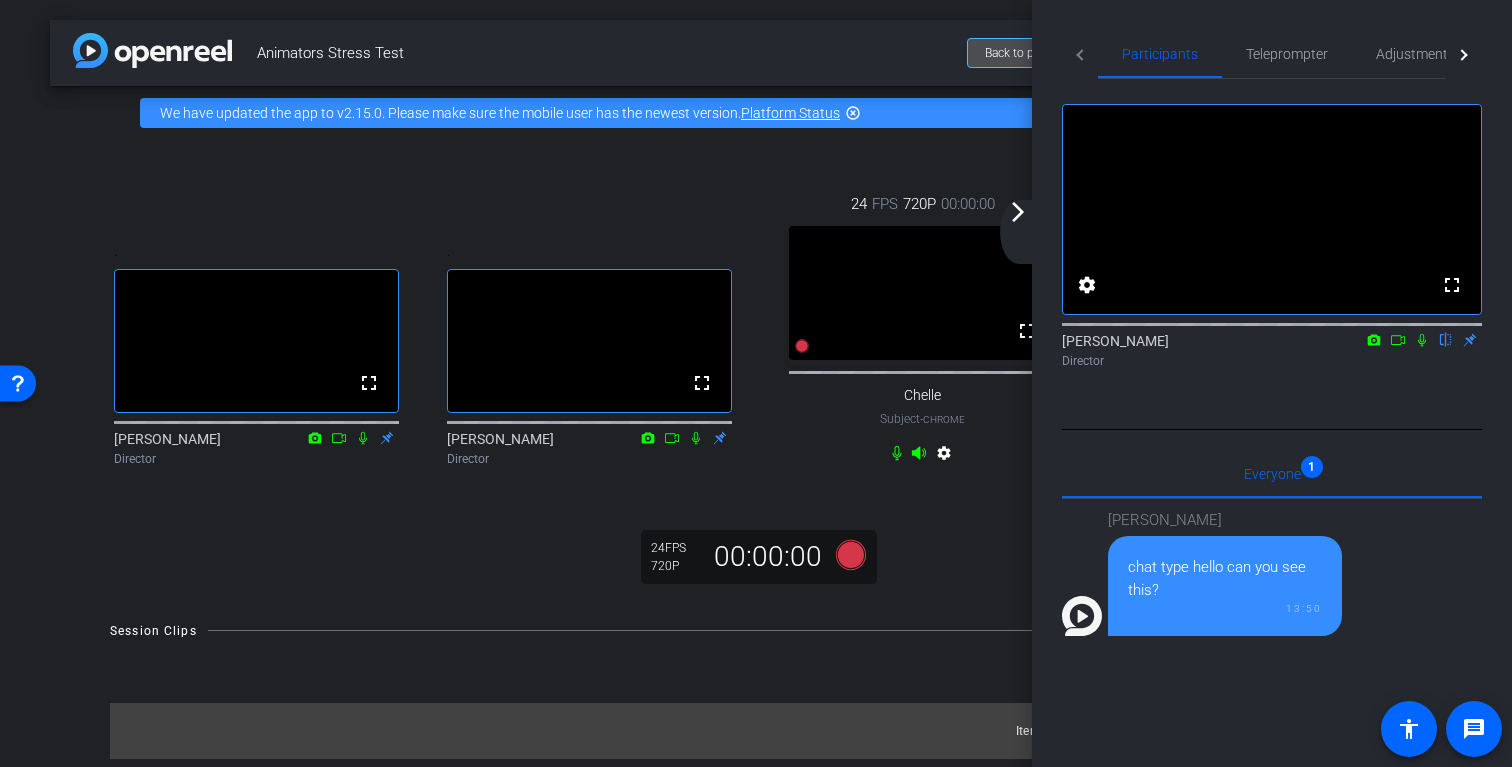 click at bounding box center [1024, 53] 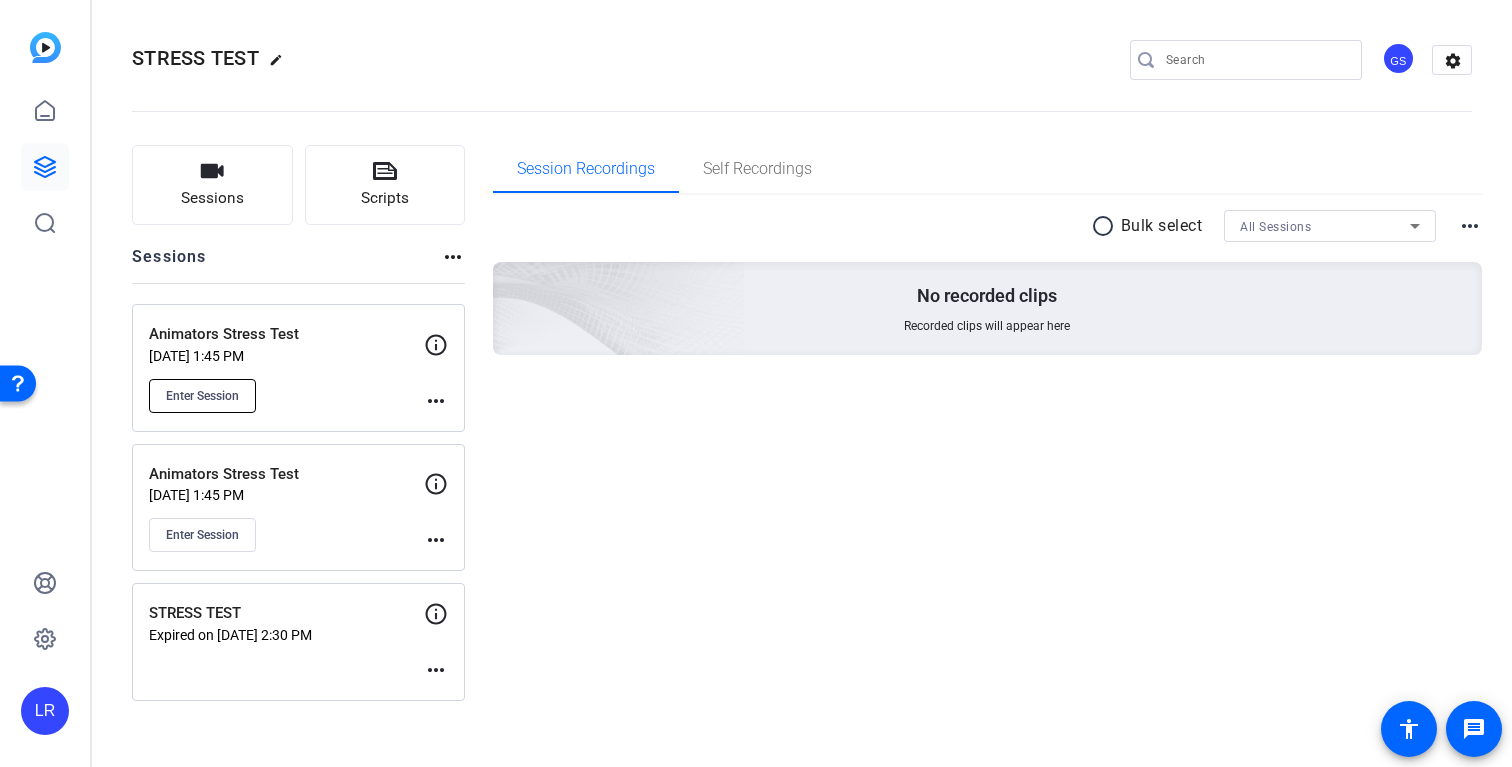 click on "Enter Session" 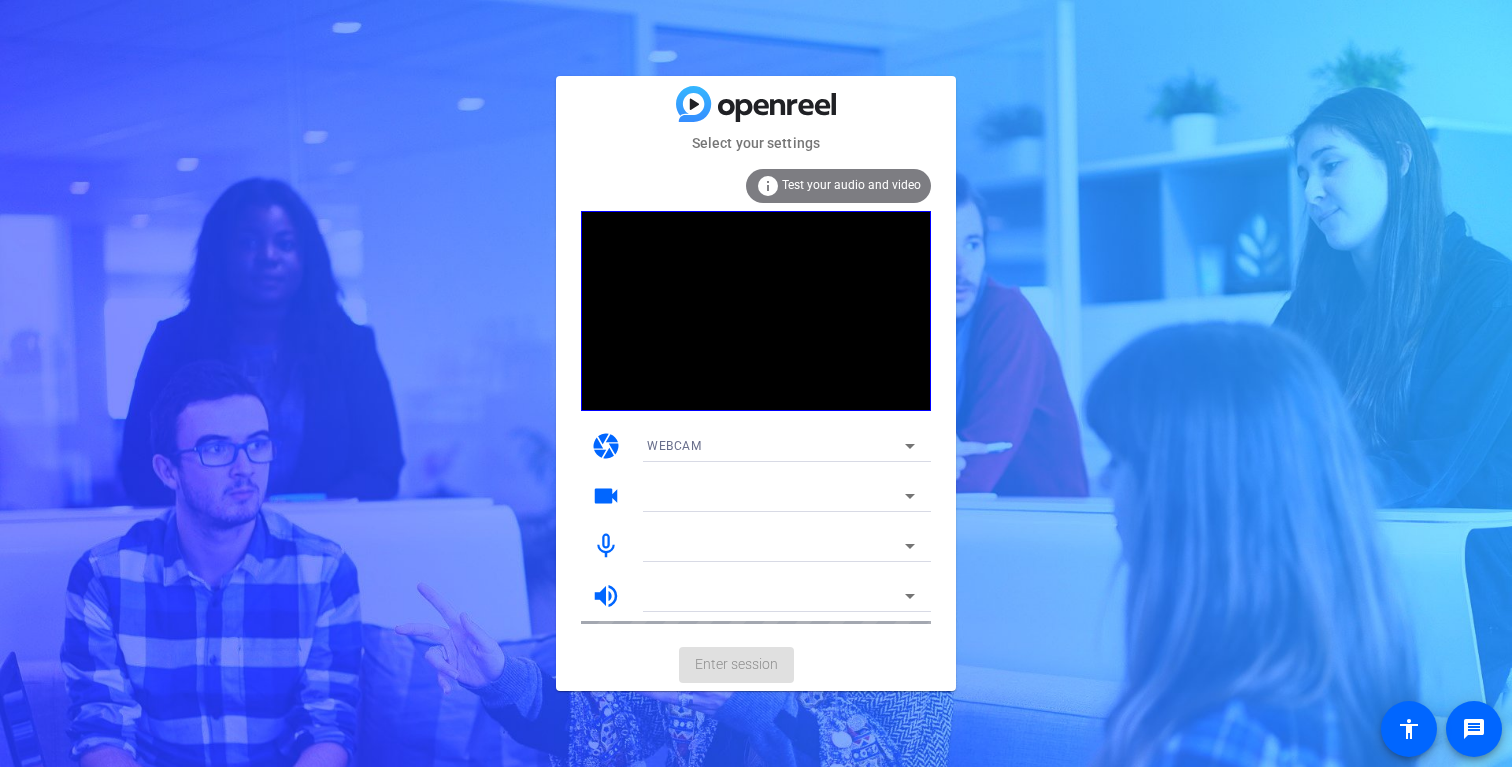 scroll, scrollTop: 0, scrollLeft: 0, axis: both 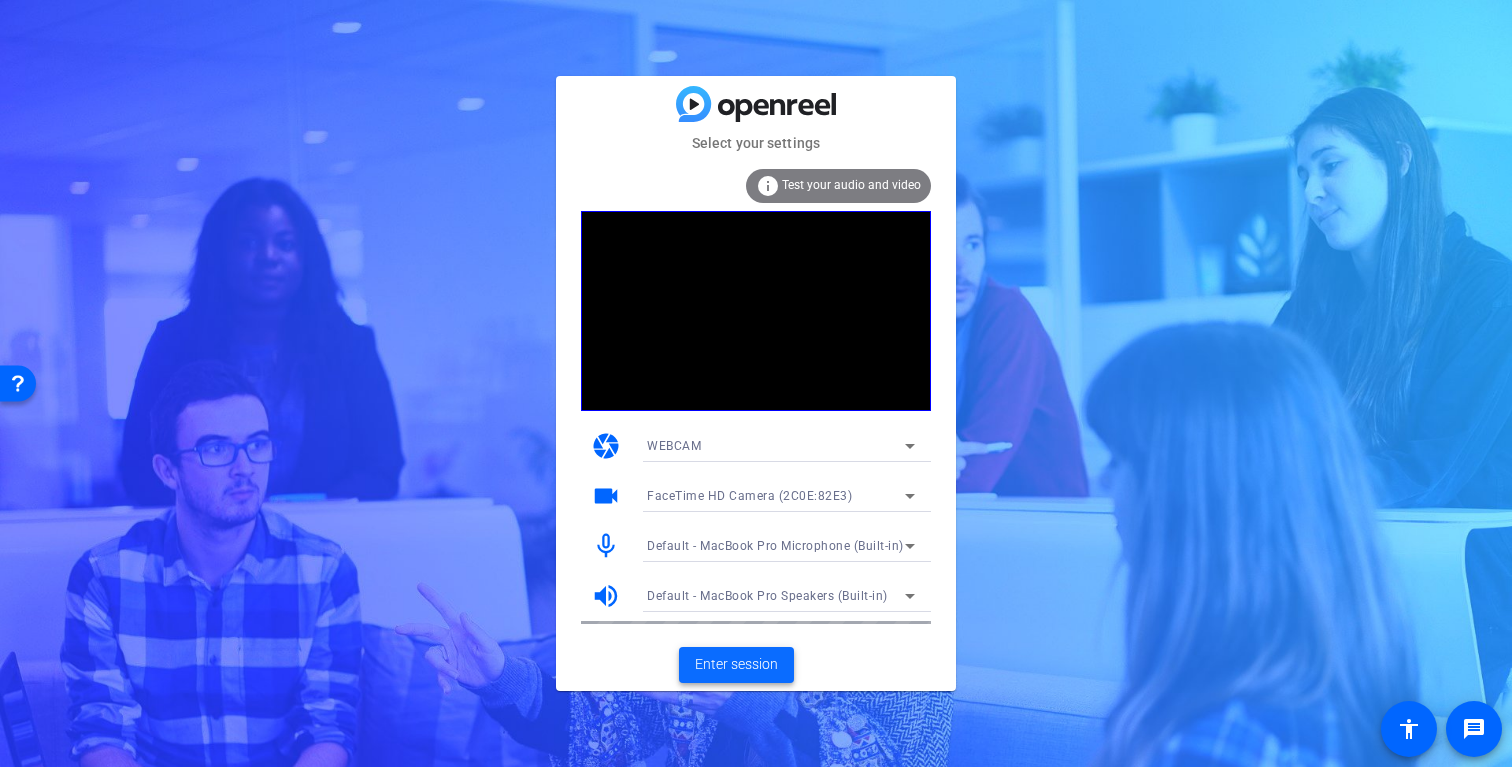 click 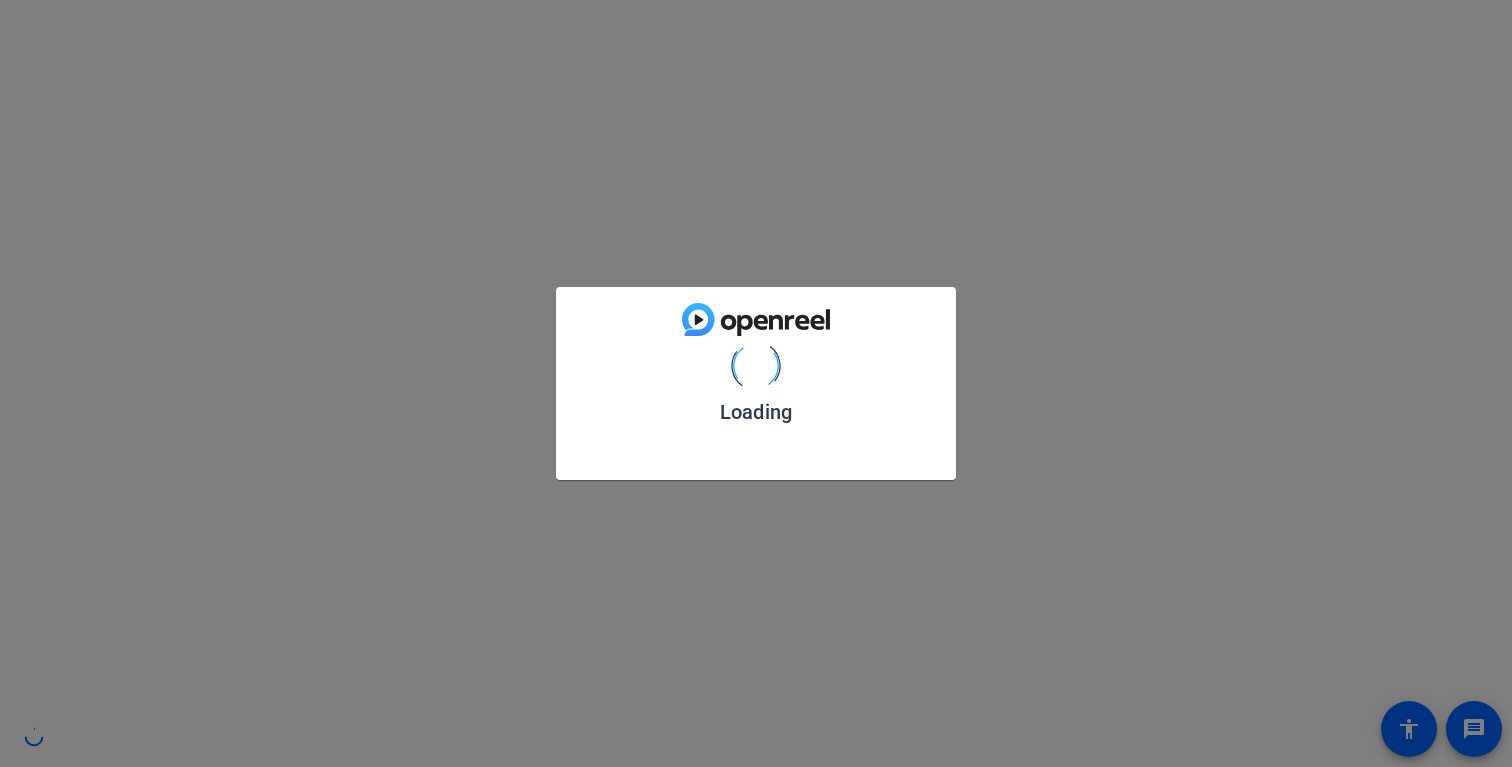 scroll, scrollTop: 0, scrollLeft: 0, axis: both 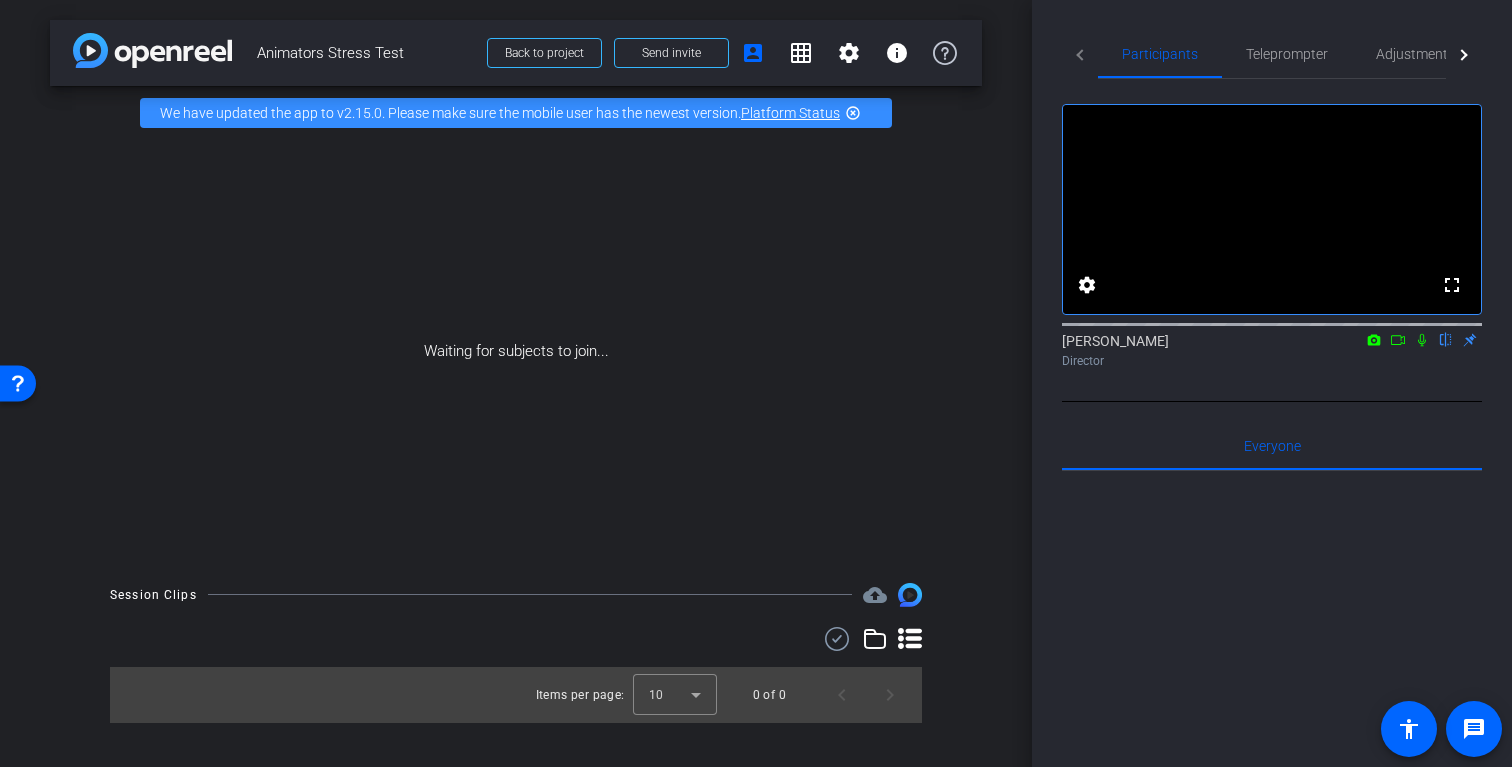 click at bounding box center (152, 50) 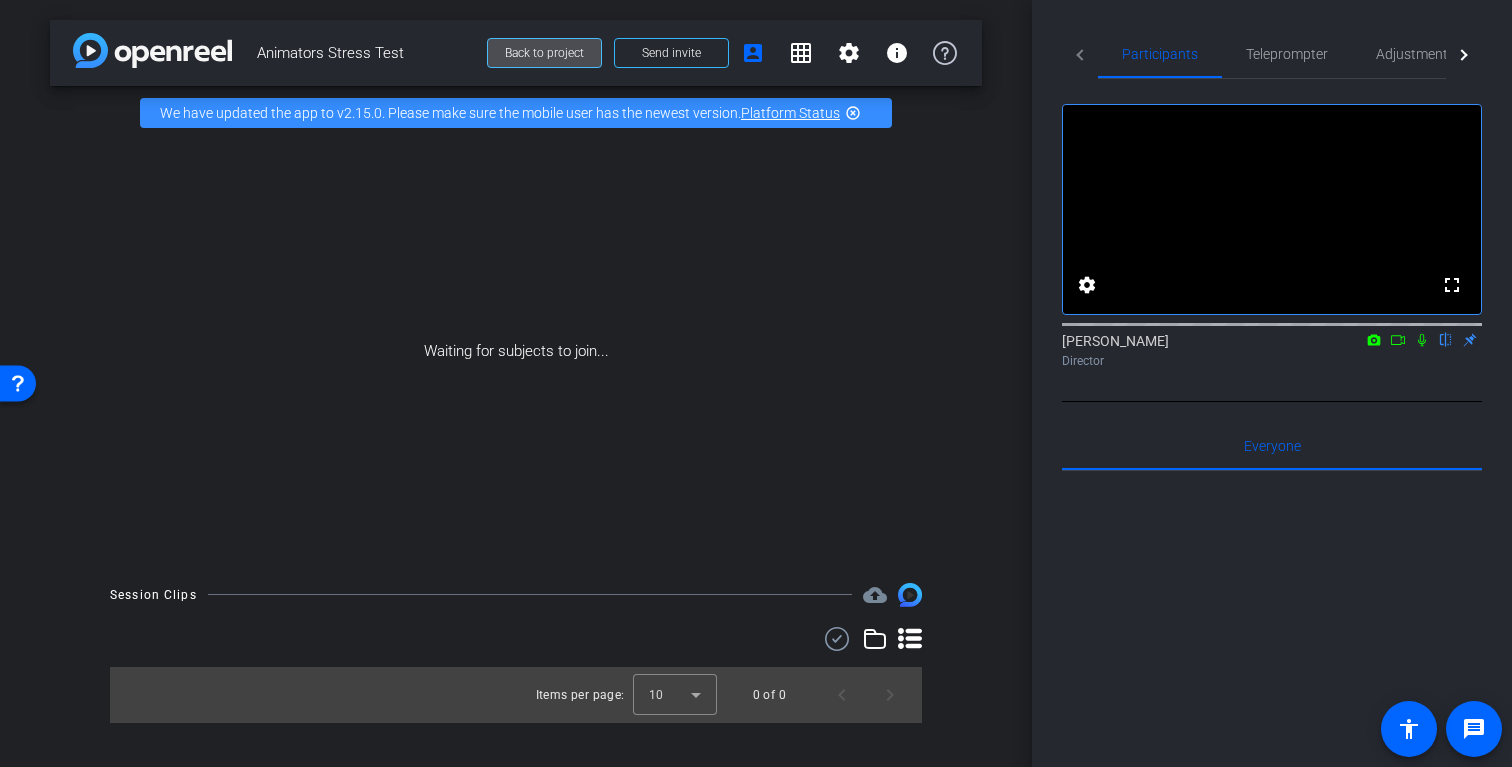 click on "Back to project" at bounding box center [544, 53] 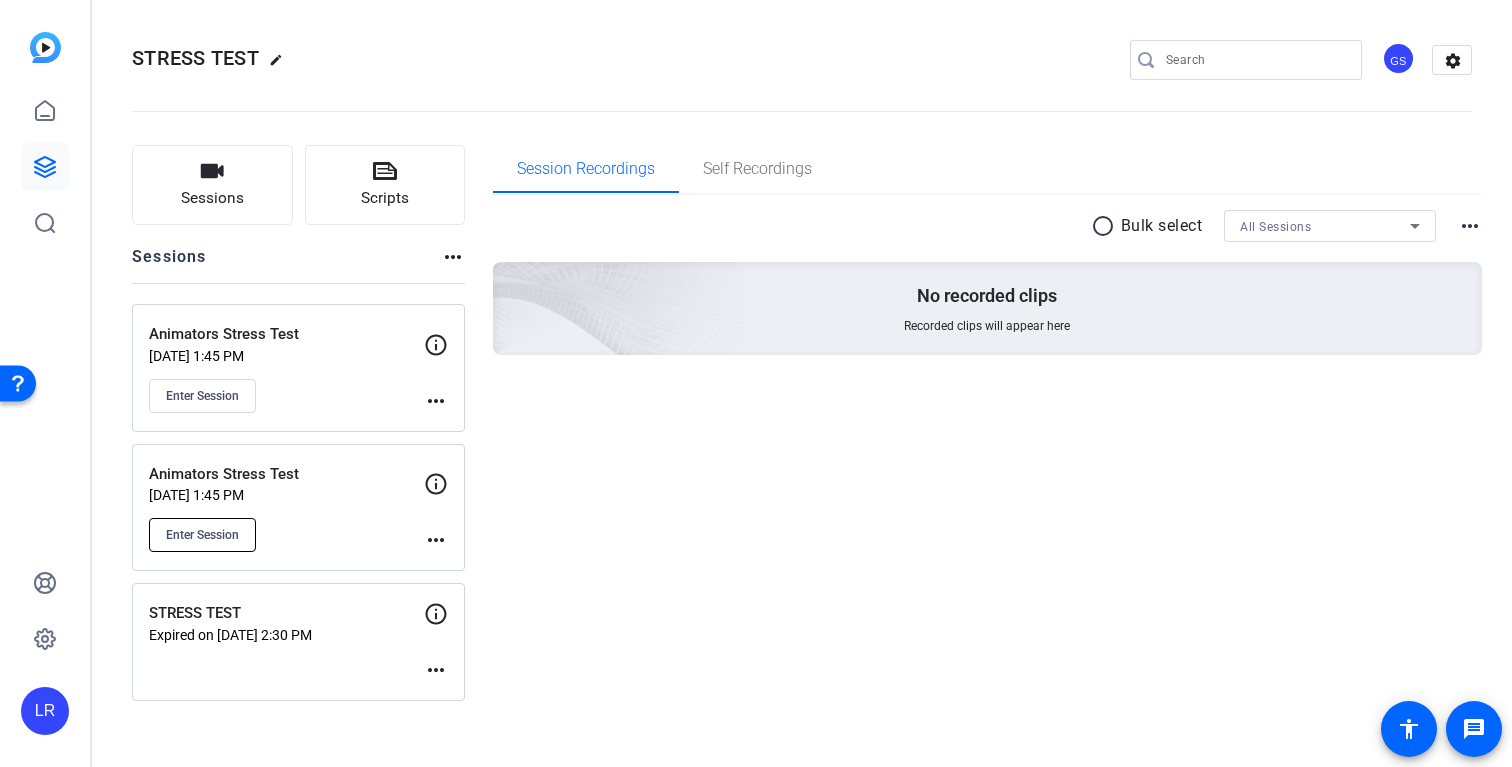 click on "Enter Session" 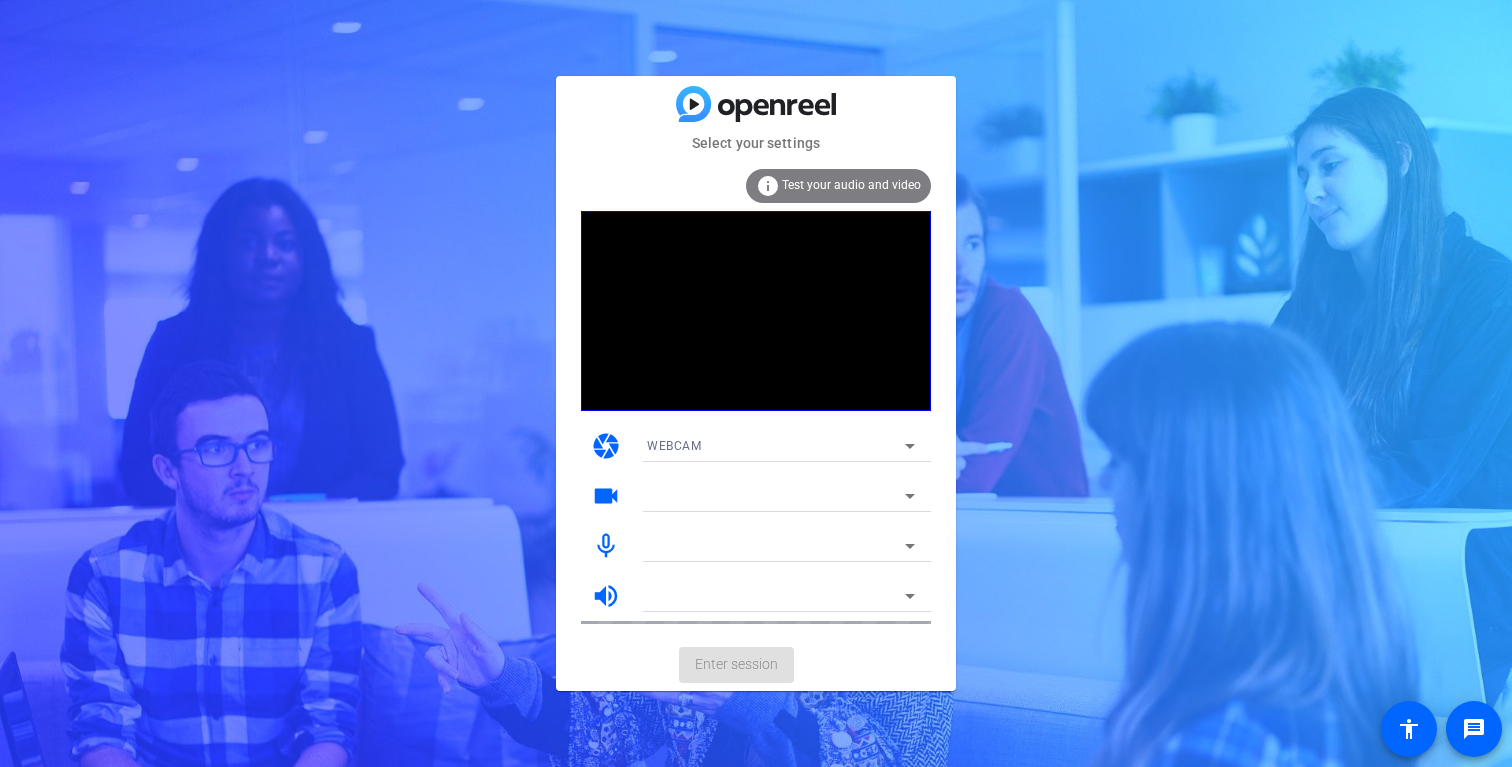 scroll, scrollTop: 0, scrollLeft: 0, axis: both 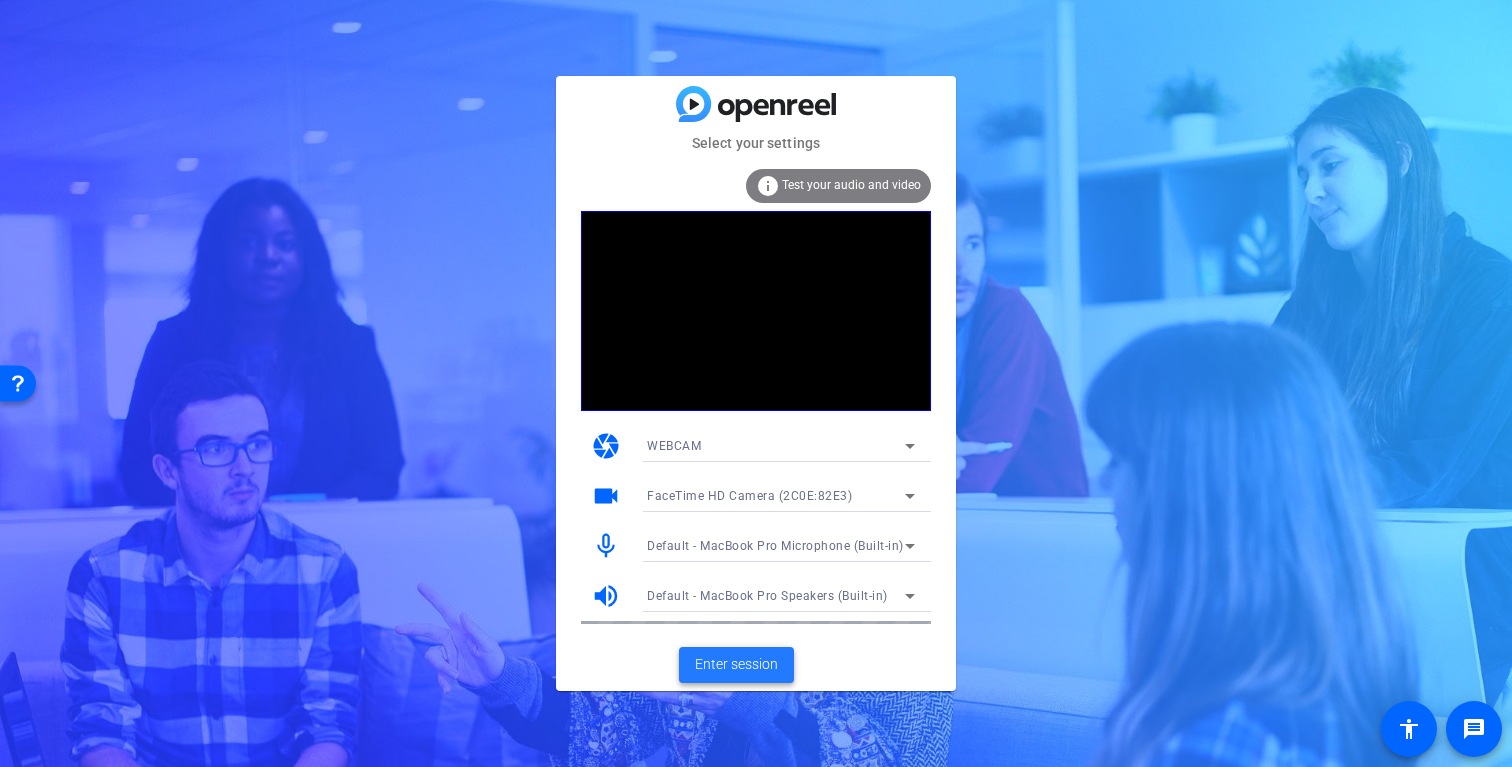 click on "Enter session" 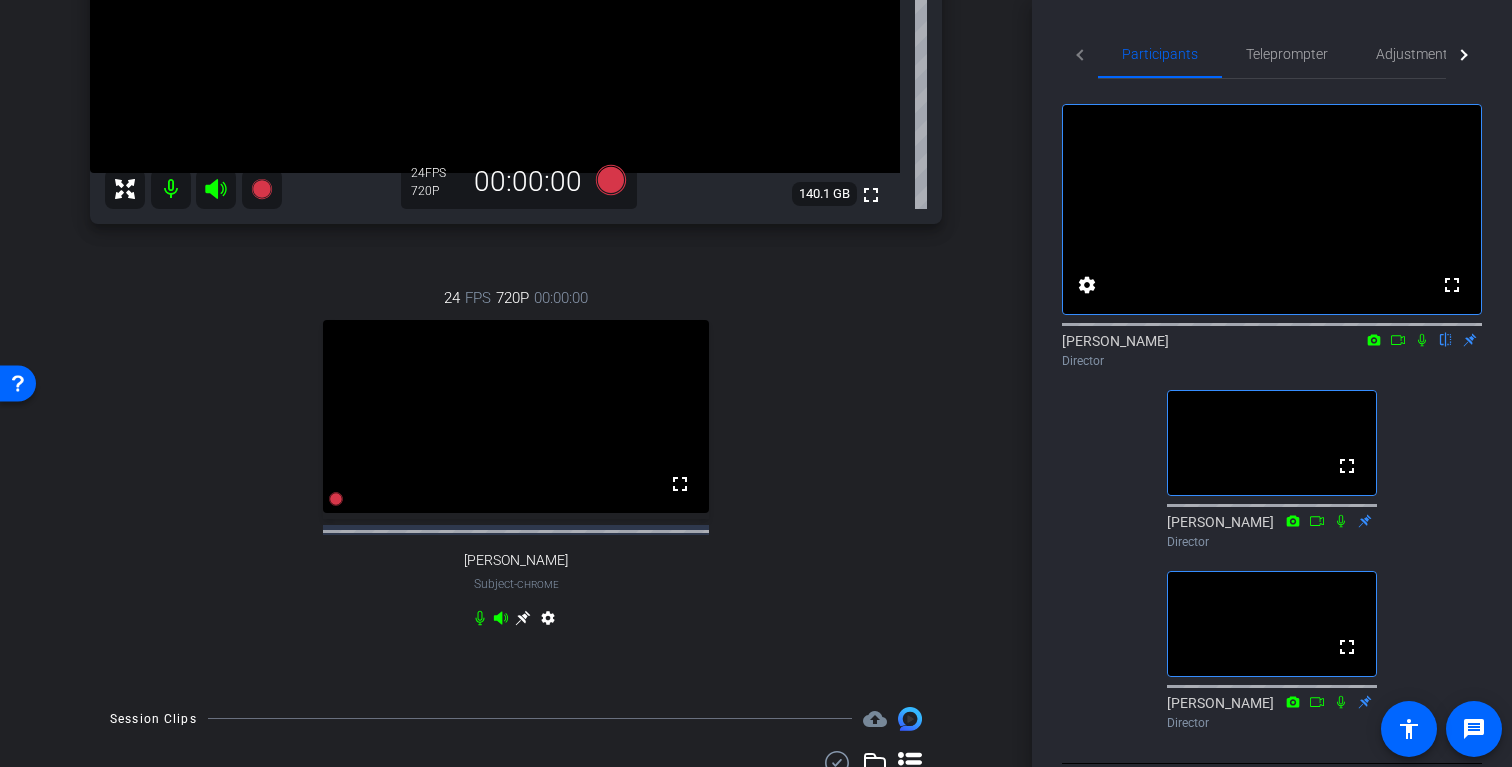 scroll, scrollTop: 538, scrollLeft: 0, axis: vertical 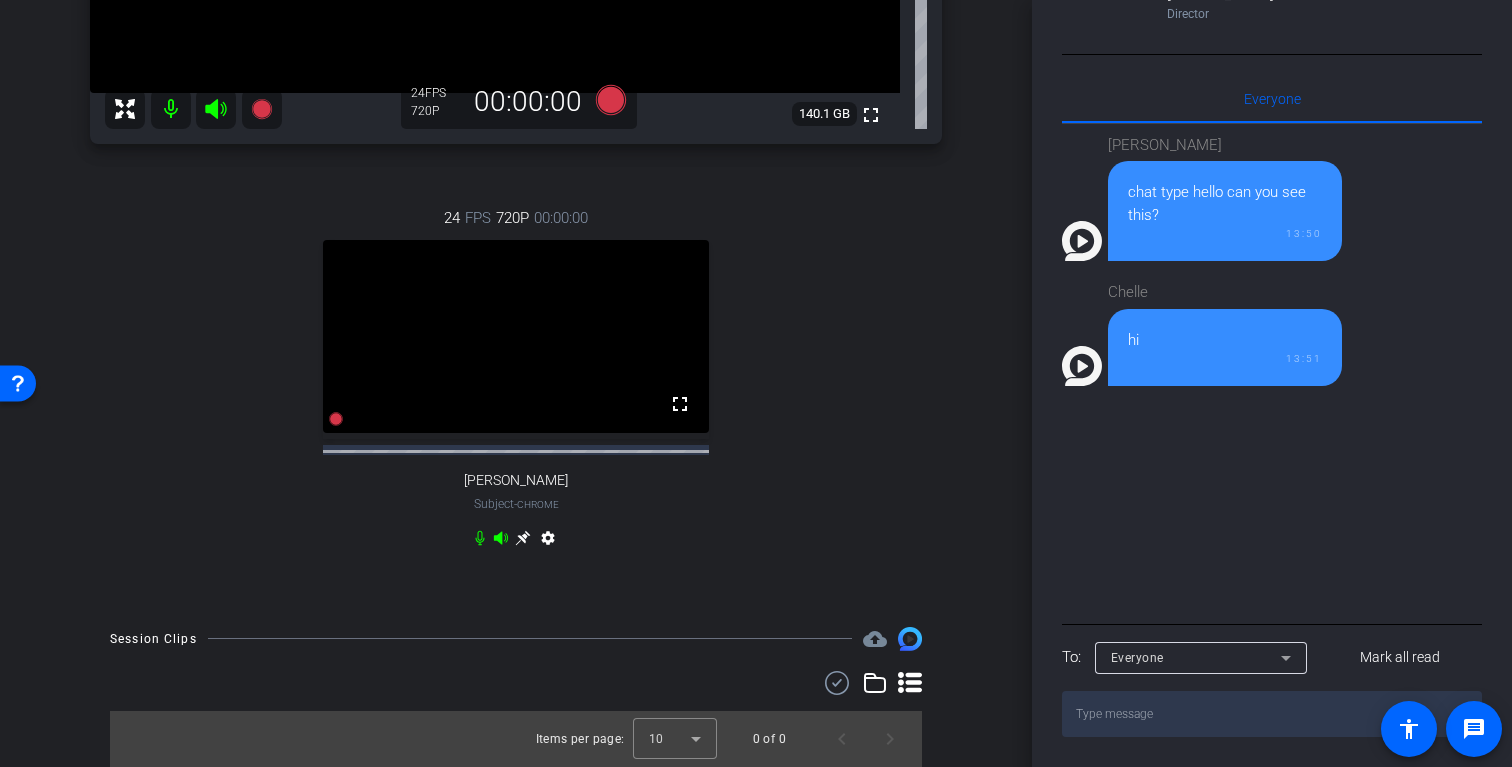 click at bounding box center (1272, 714) 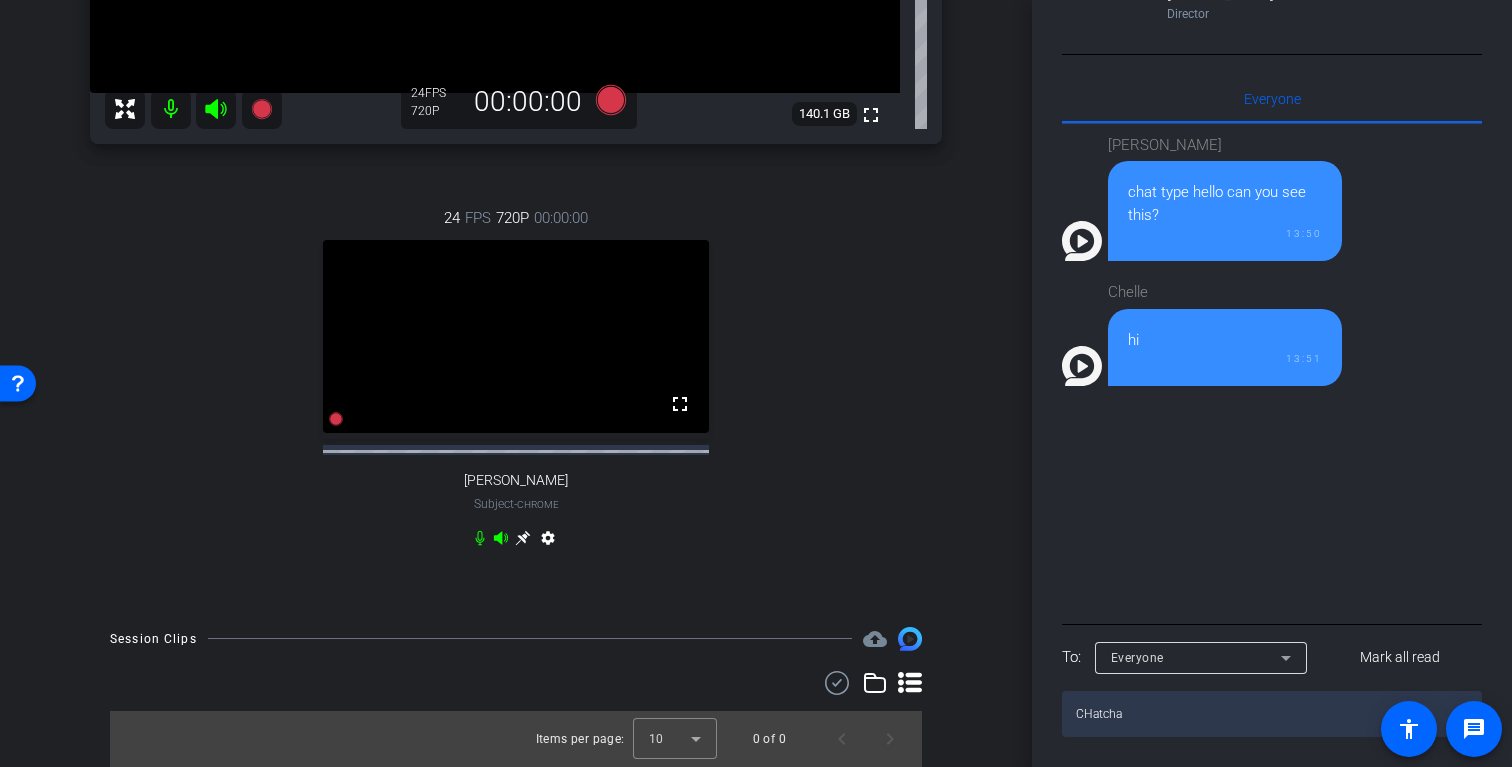 type on "CHatchat" 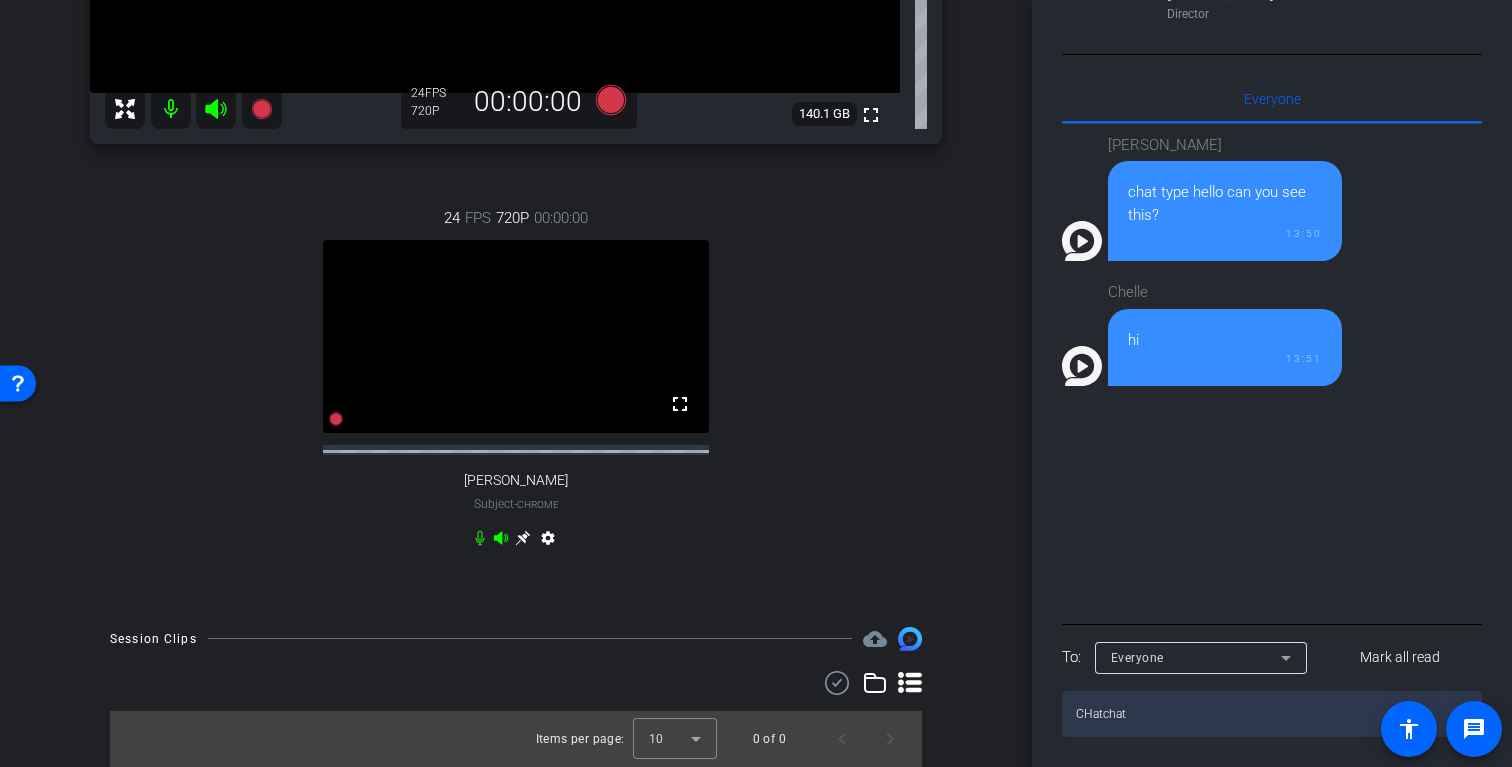 type 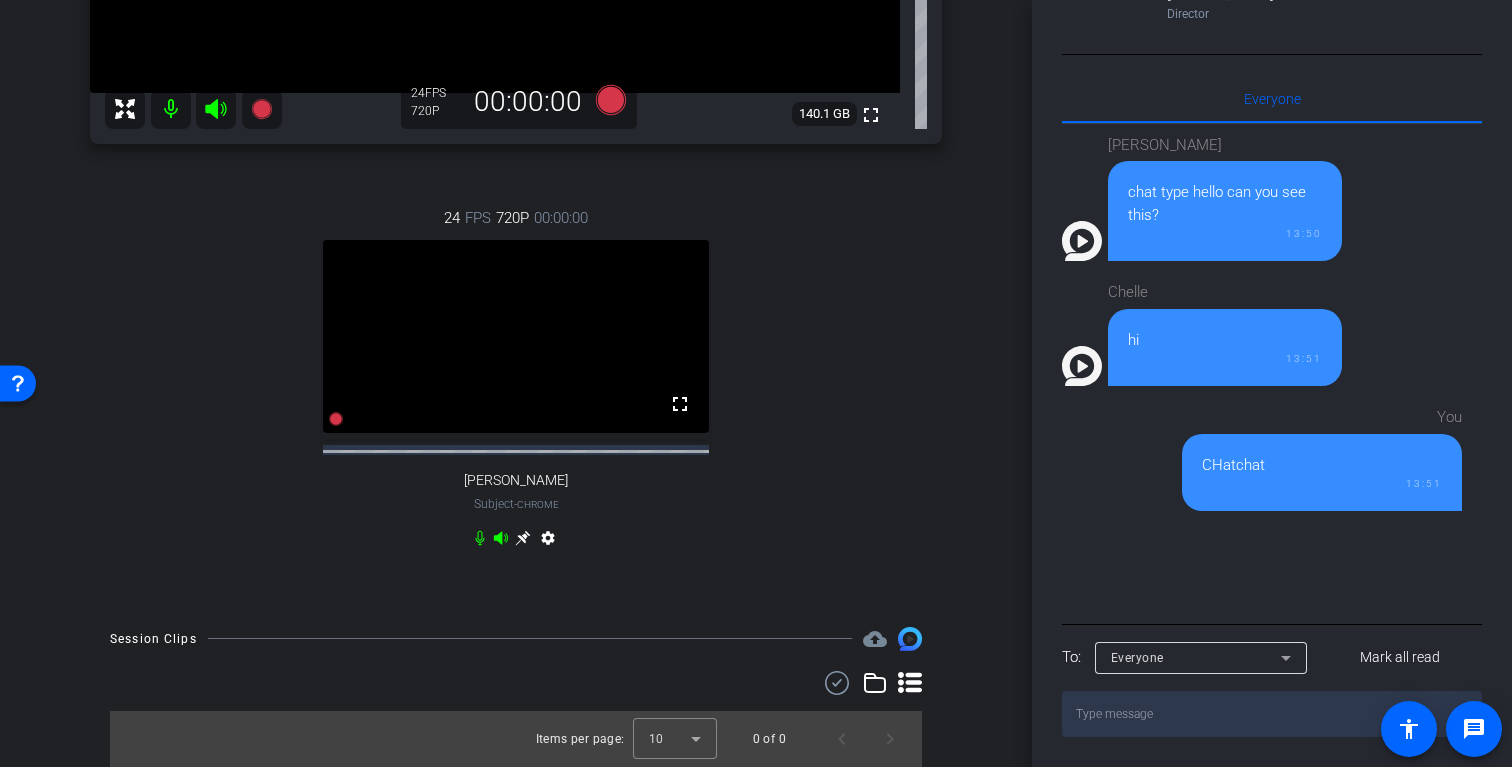 scroll, scrollTop: 0, scrollLeft: 0, axis: both 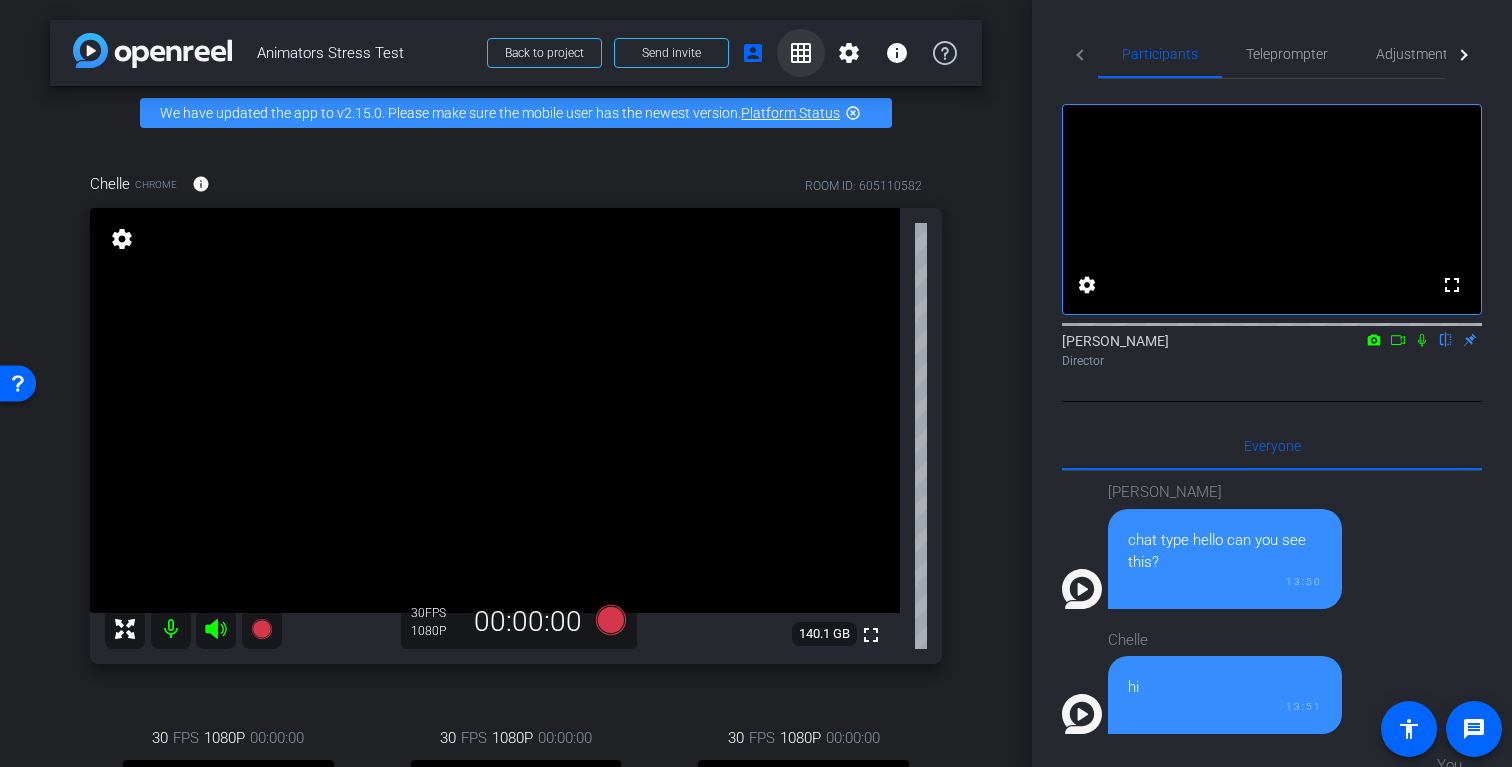 click on "grid_on" at bounding box center [801, 53] 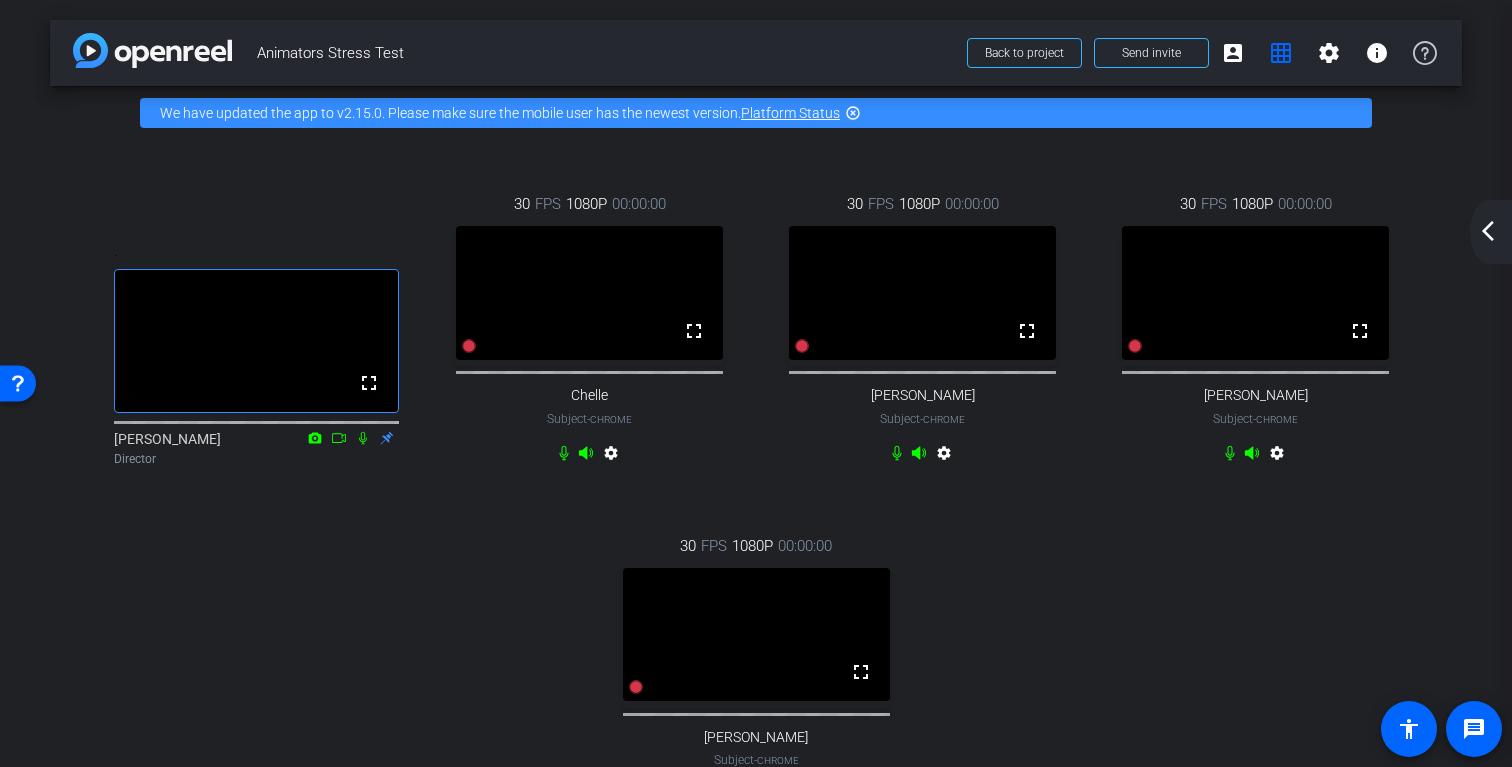 click on "arrow_back_ios_new" 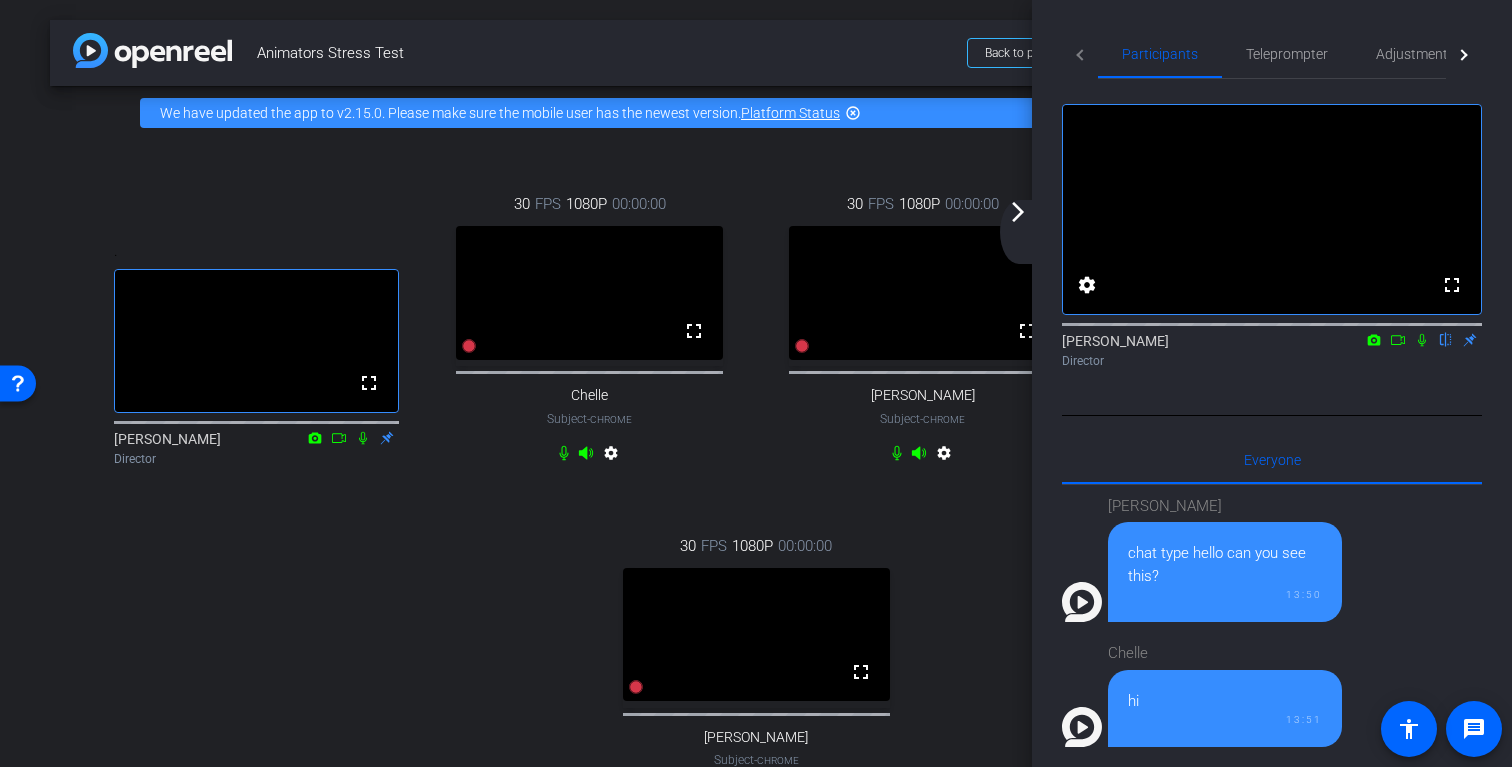 click on "arrow_forward_ios" 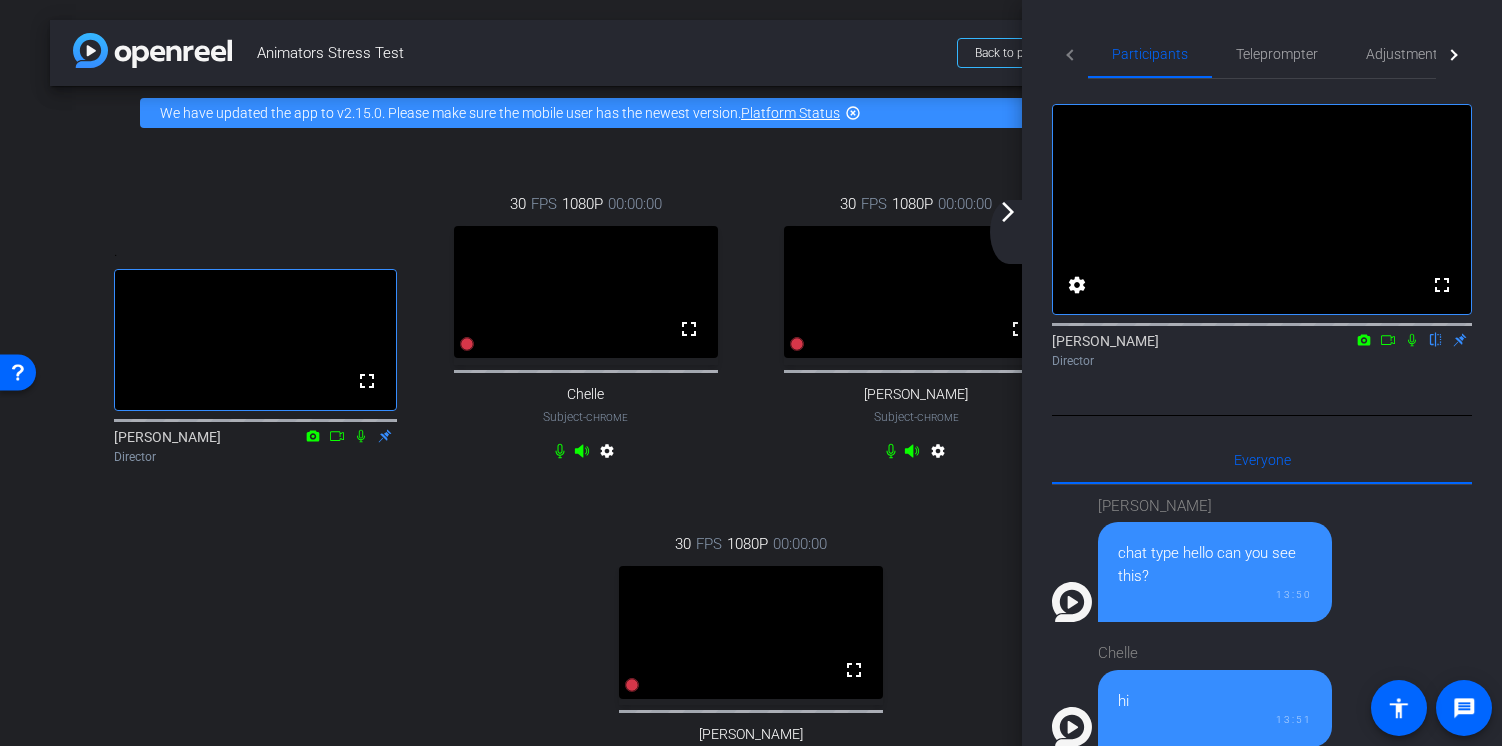 click on "arrow_back_ios_new arrow_forward_ios" 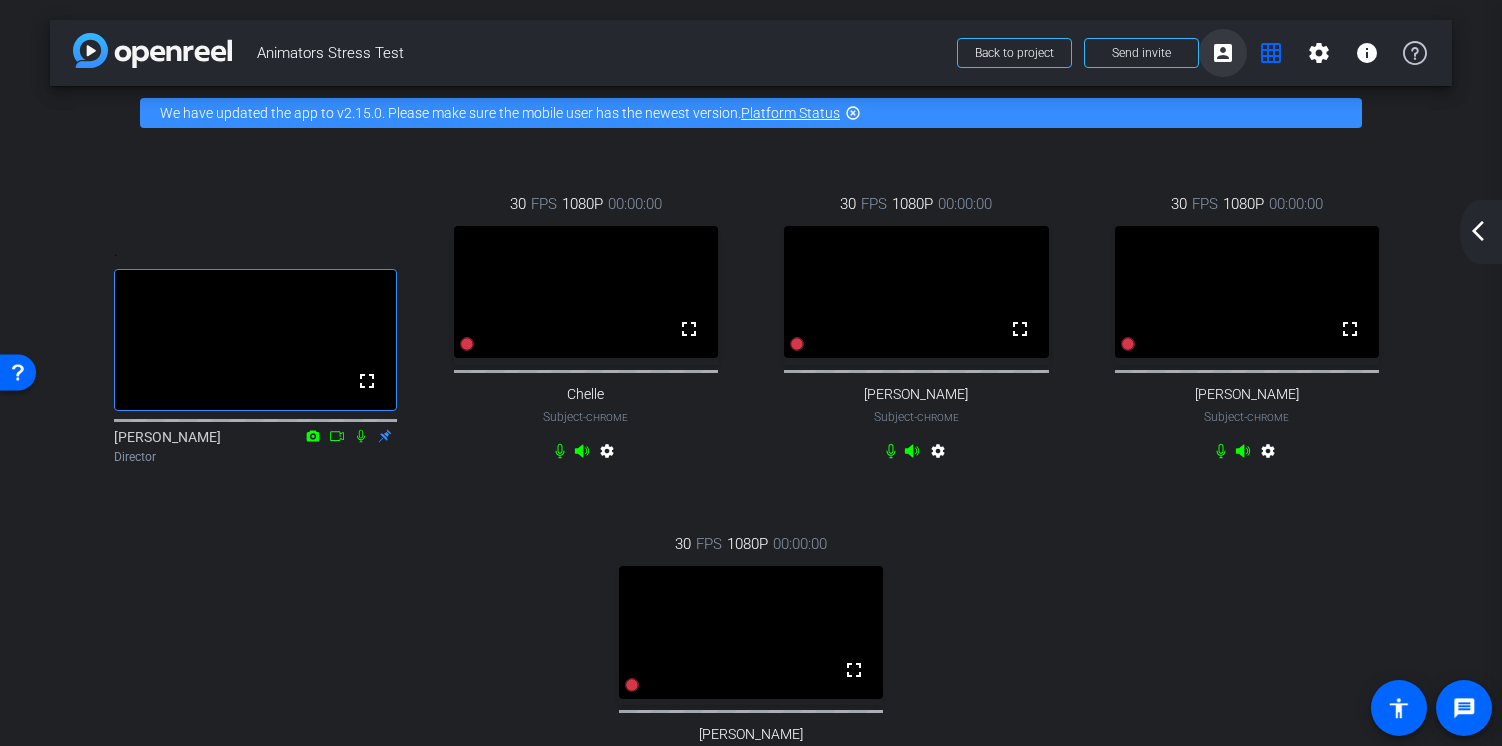click on "account_box" at bounding box center (1223, 53) 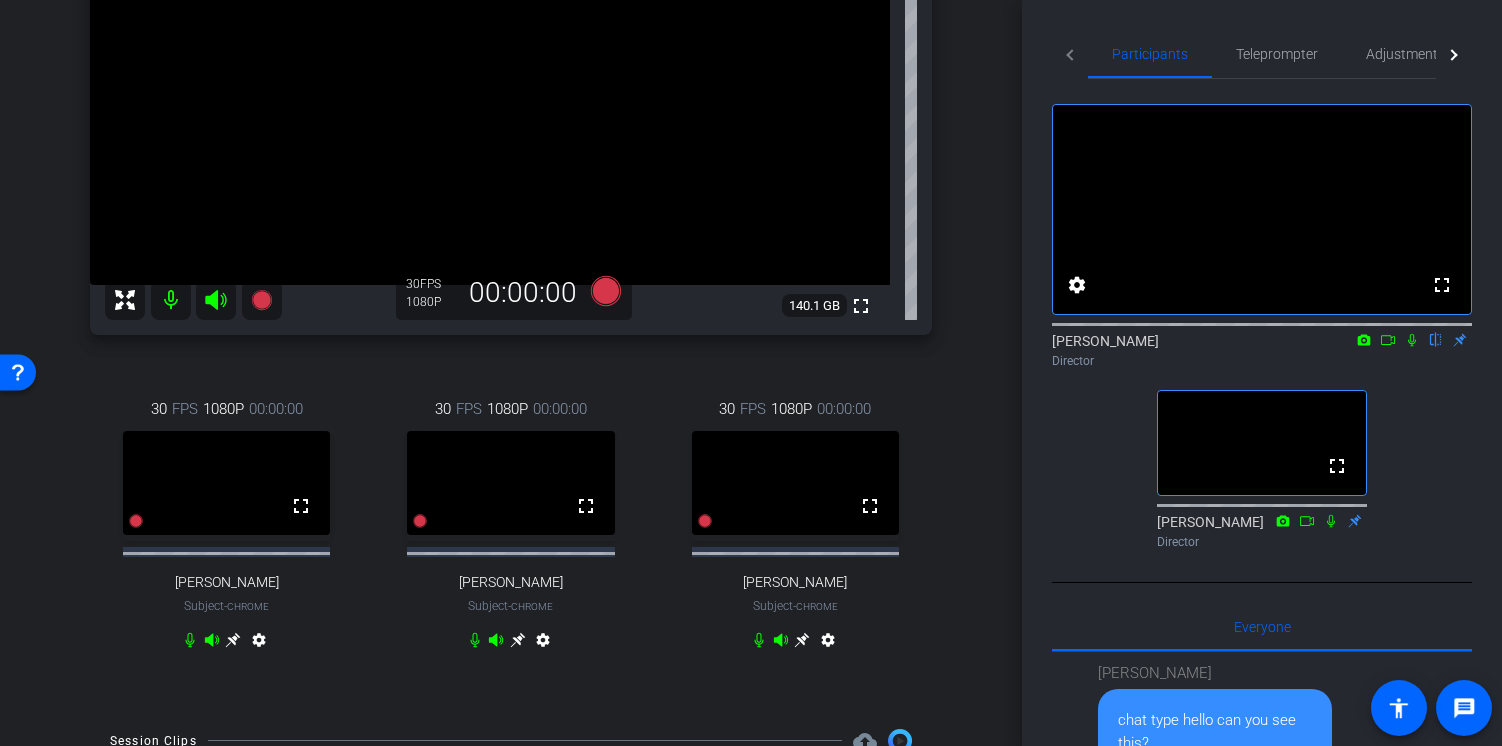 scroll, scrollTop: 317, scrollLeft: 0, axis: vertical 